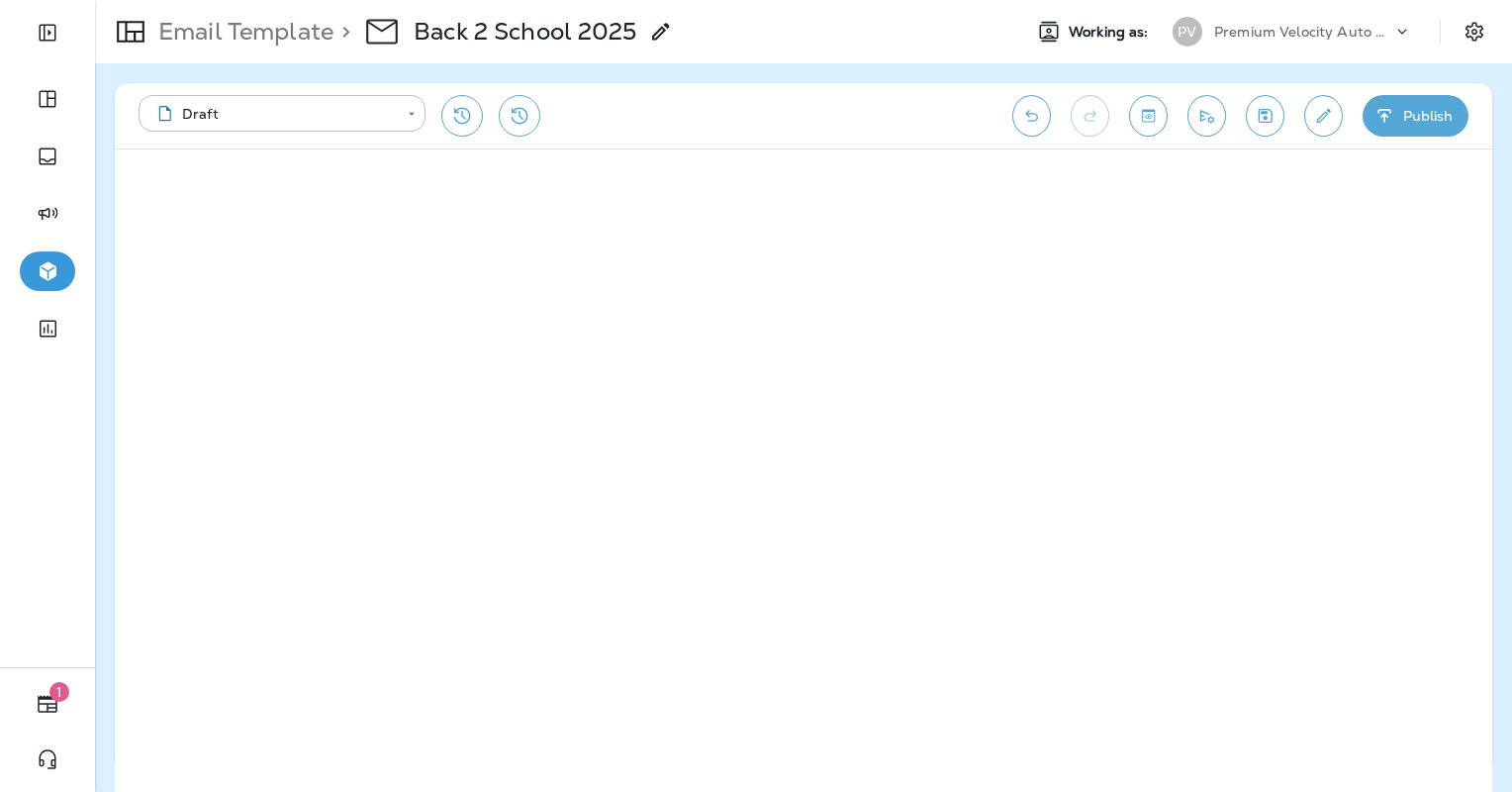 scroll, scrollTop: 0, scrollLeft: 0, axis: both 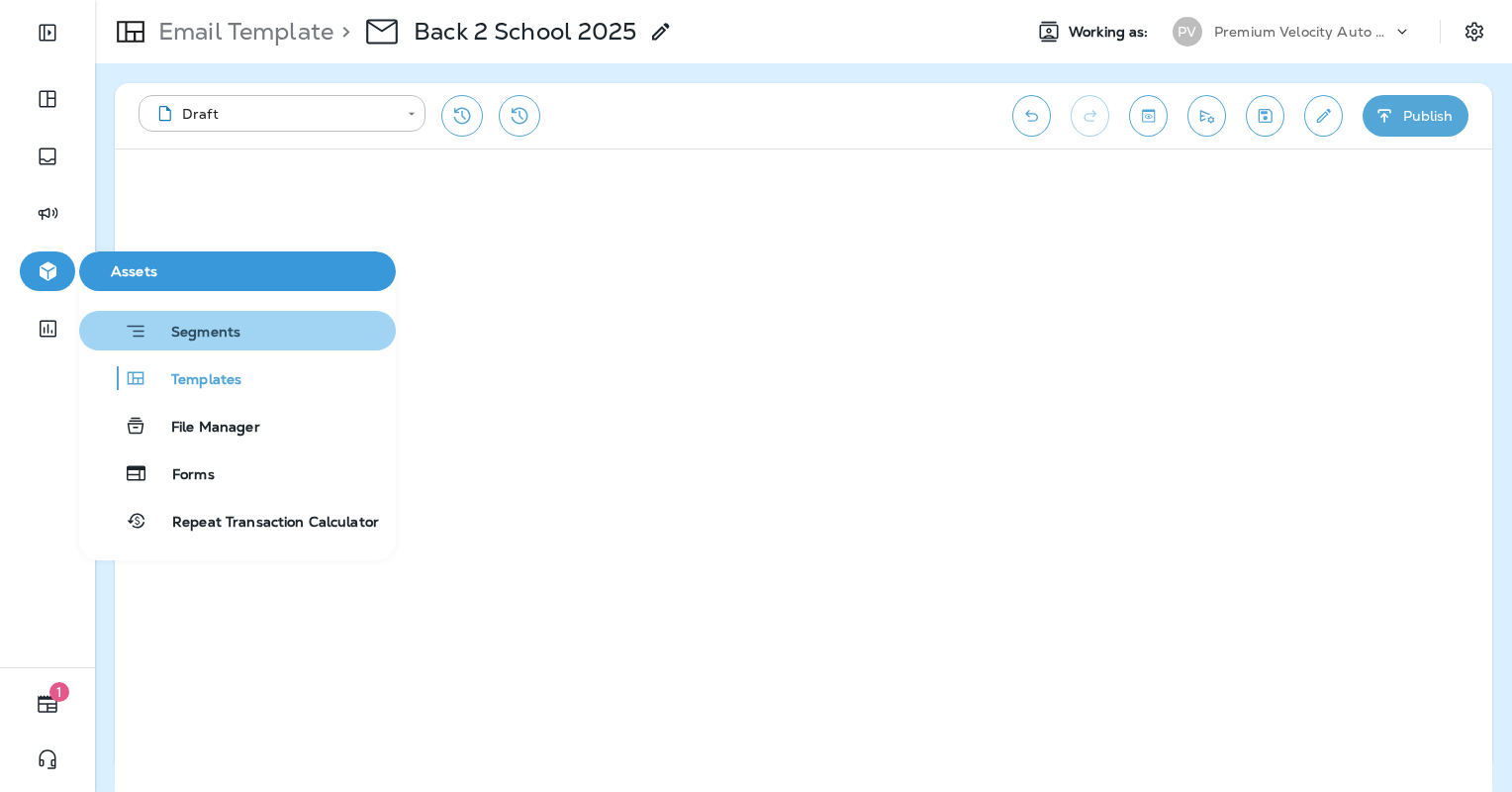 click on "Segments" at bounding box center (237, 331) 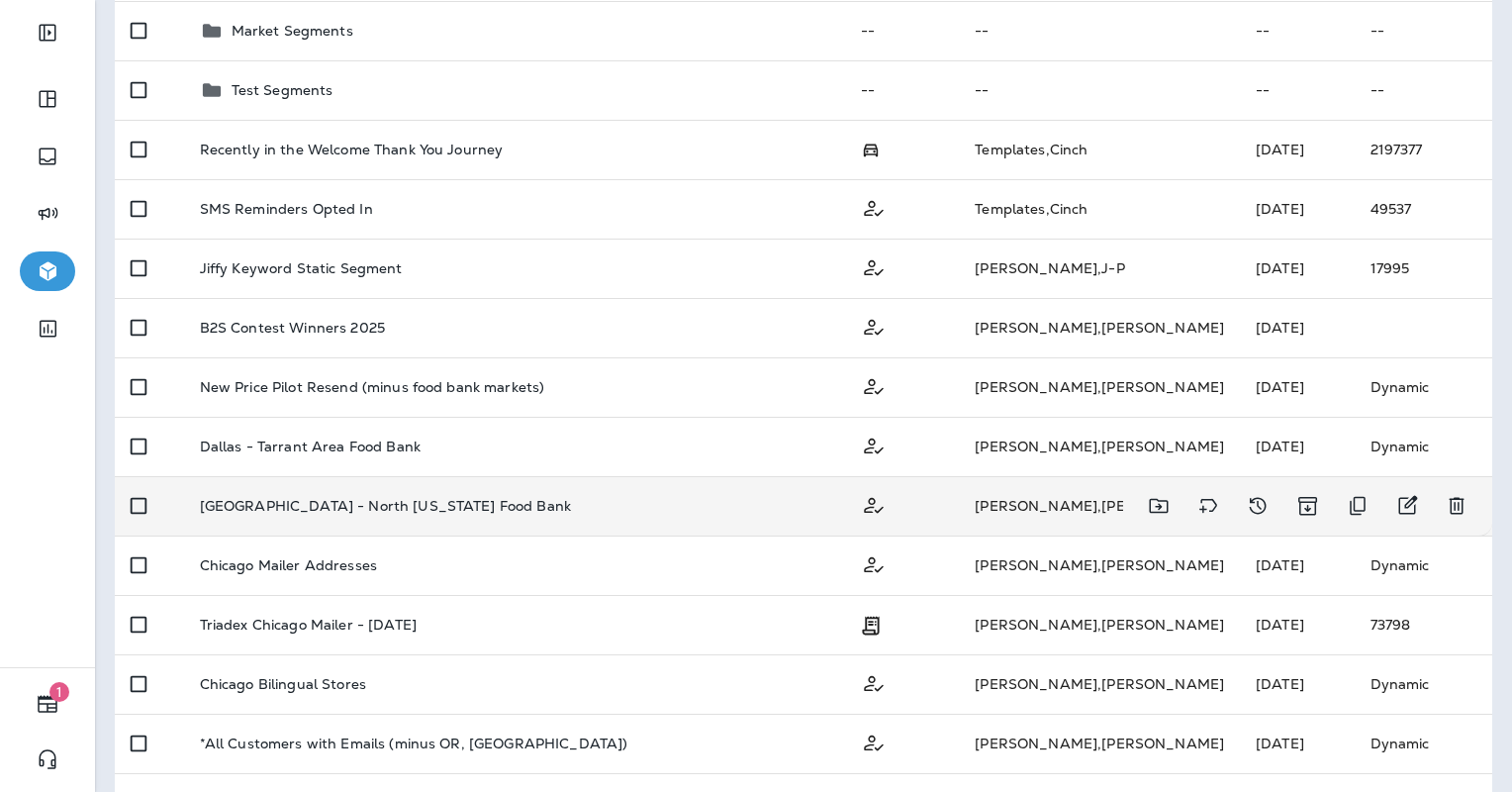 scroll, scrollTop: 594, scrollLeft: 0, axis: vertical 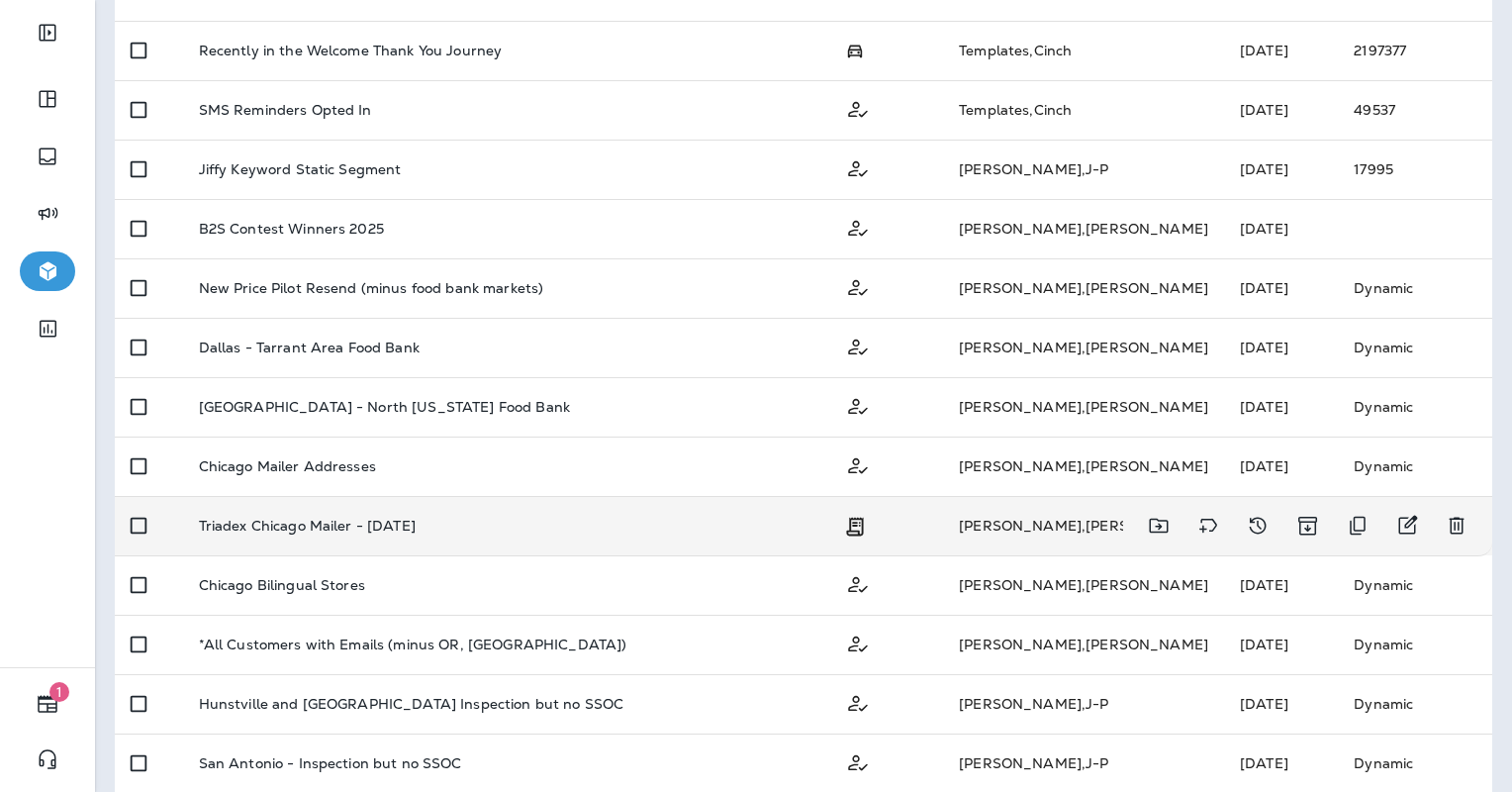 click on "Triadex Chicago Mailer - [DATE]" at bounding box center (506, 526) 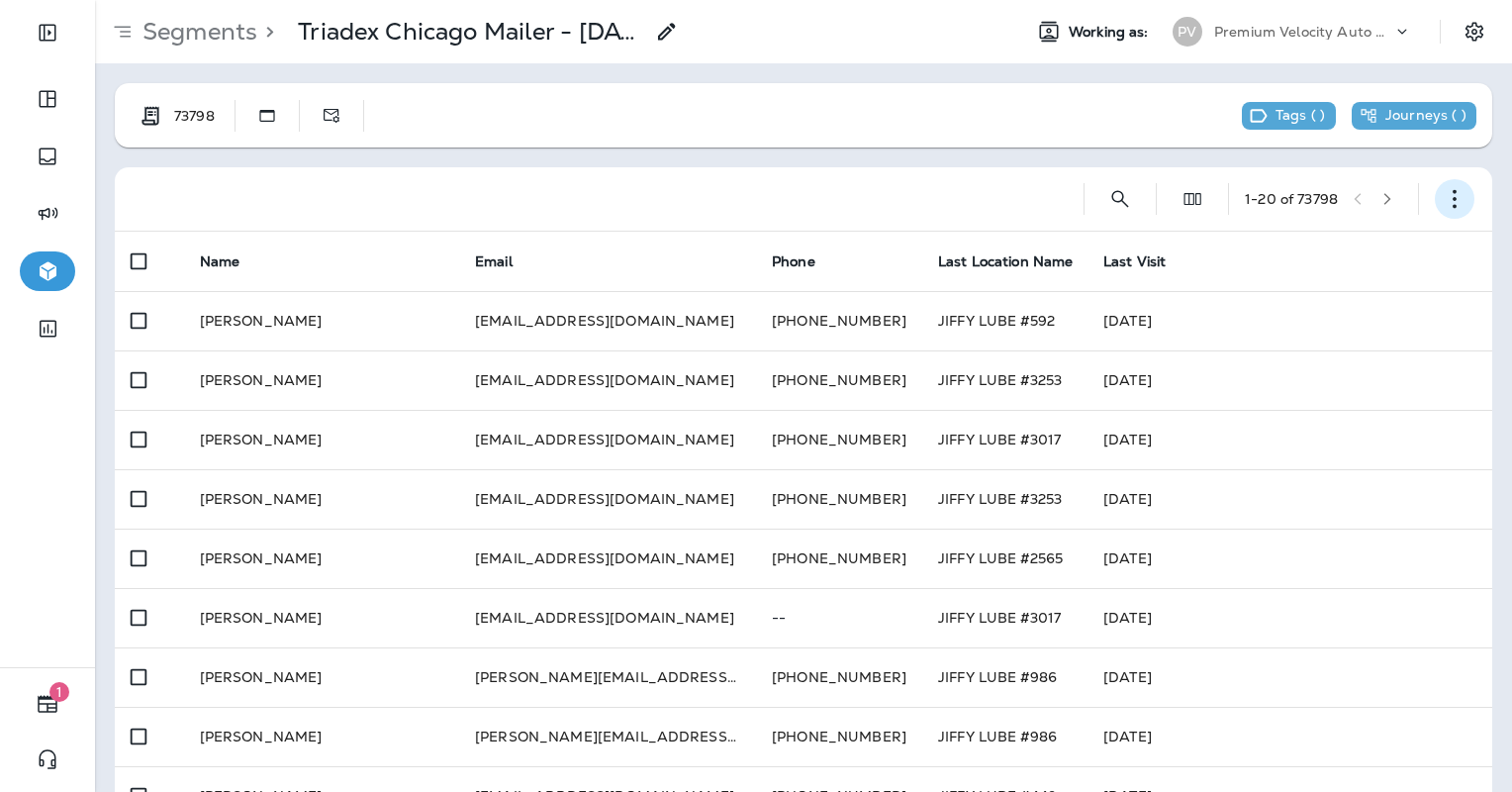 drag, startPoint x: 1443, startPoint y: 194, endPoint x: 1432, endPoint y: 198, distance: 11.7046999 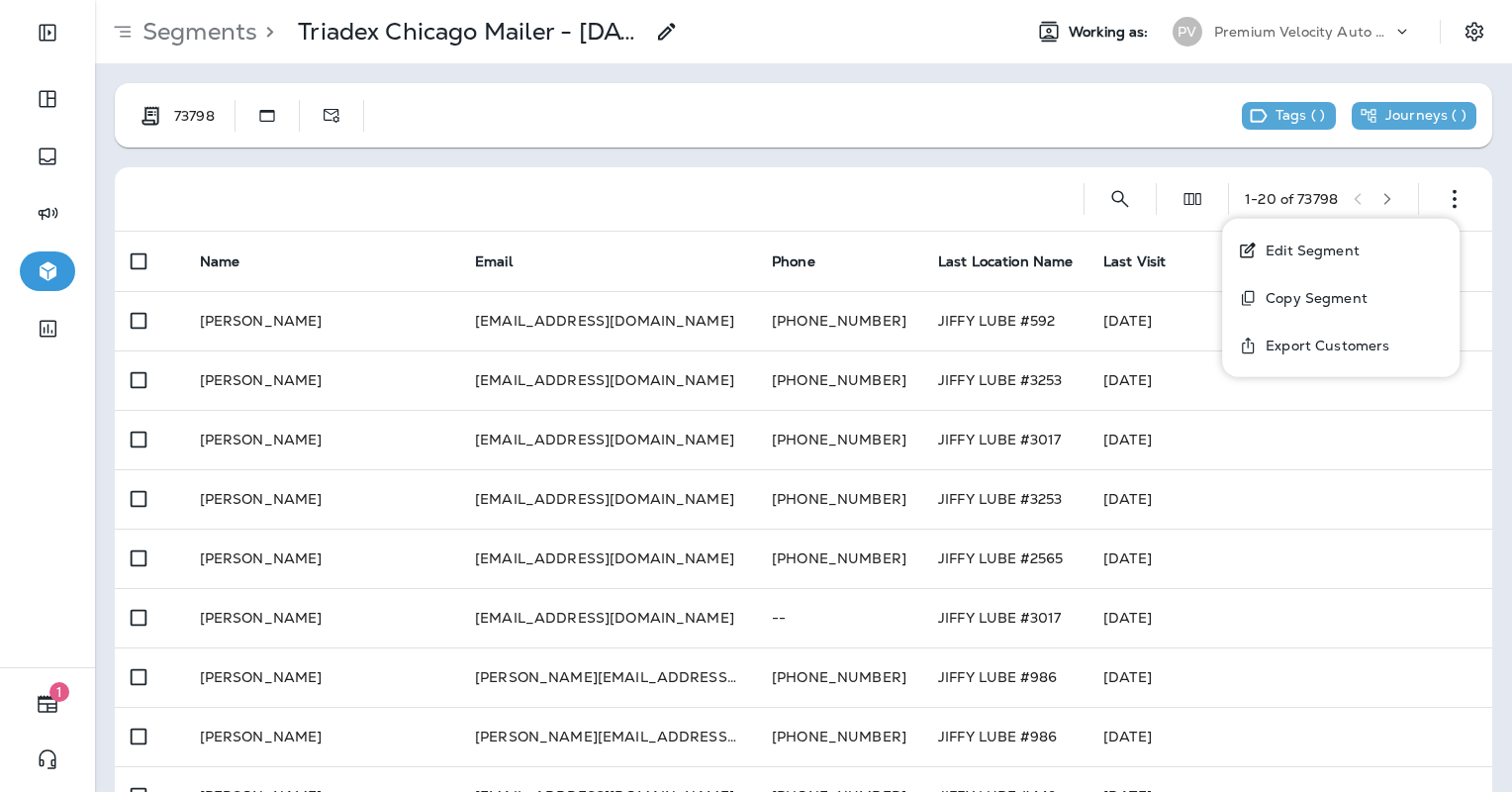 click on "Export Customers" at bounding box center (1323, 346) 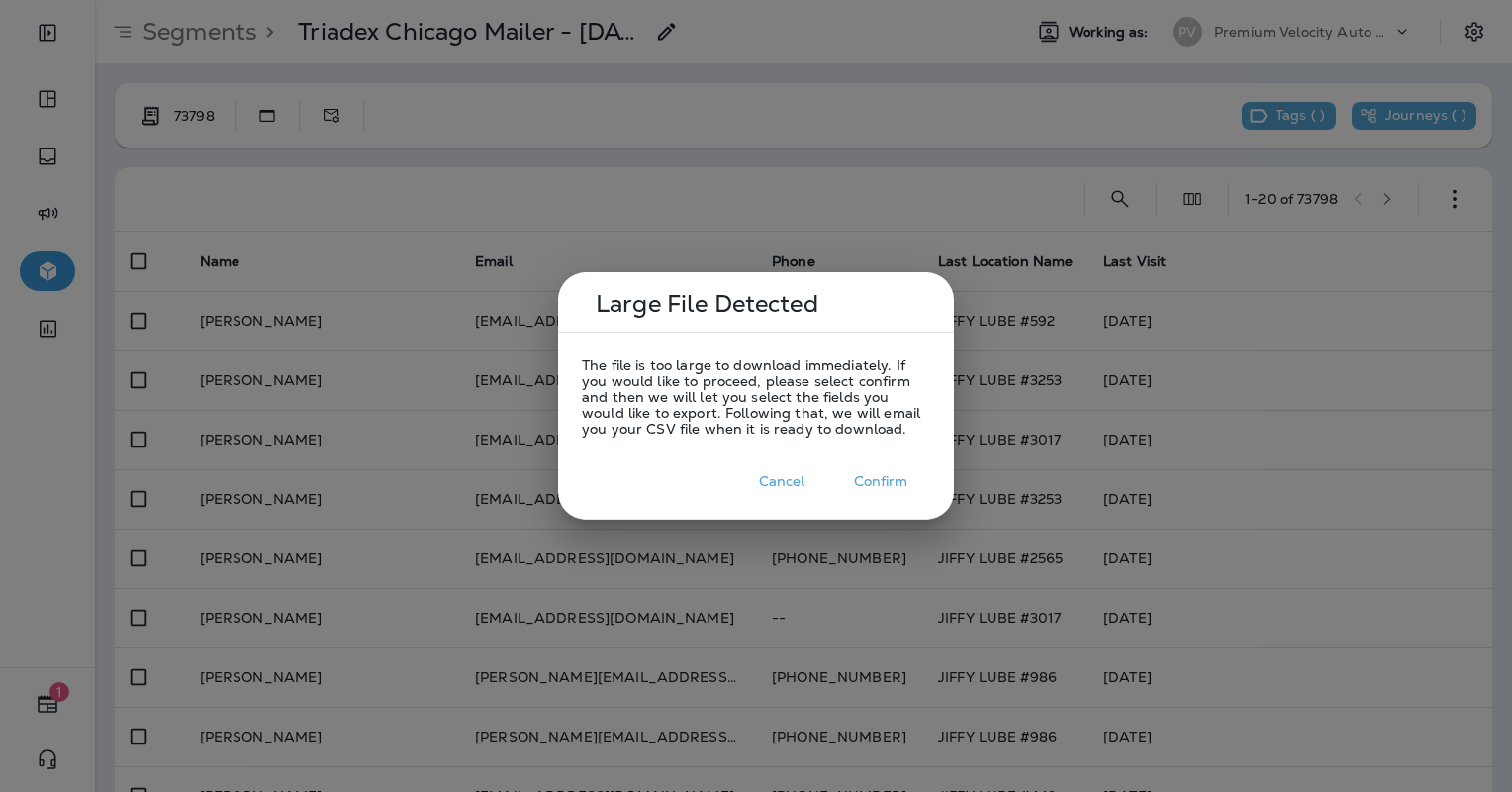 click on "Confirm" at bounding box center [881, 481] 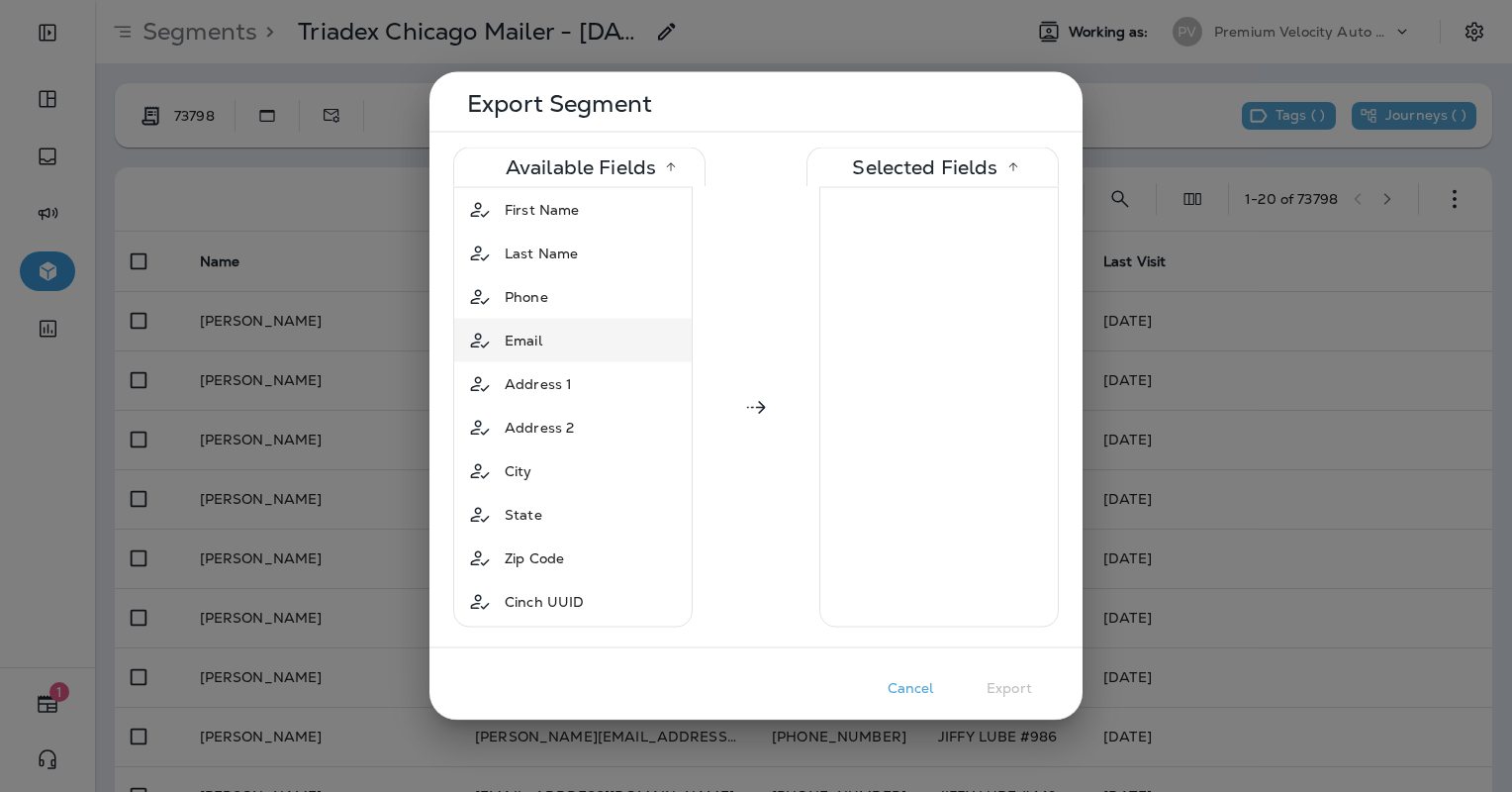 click on "Email" at bounding box center [523, 341] 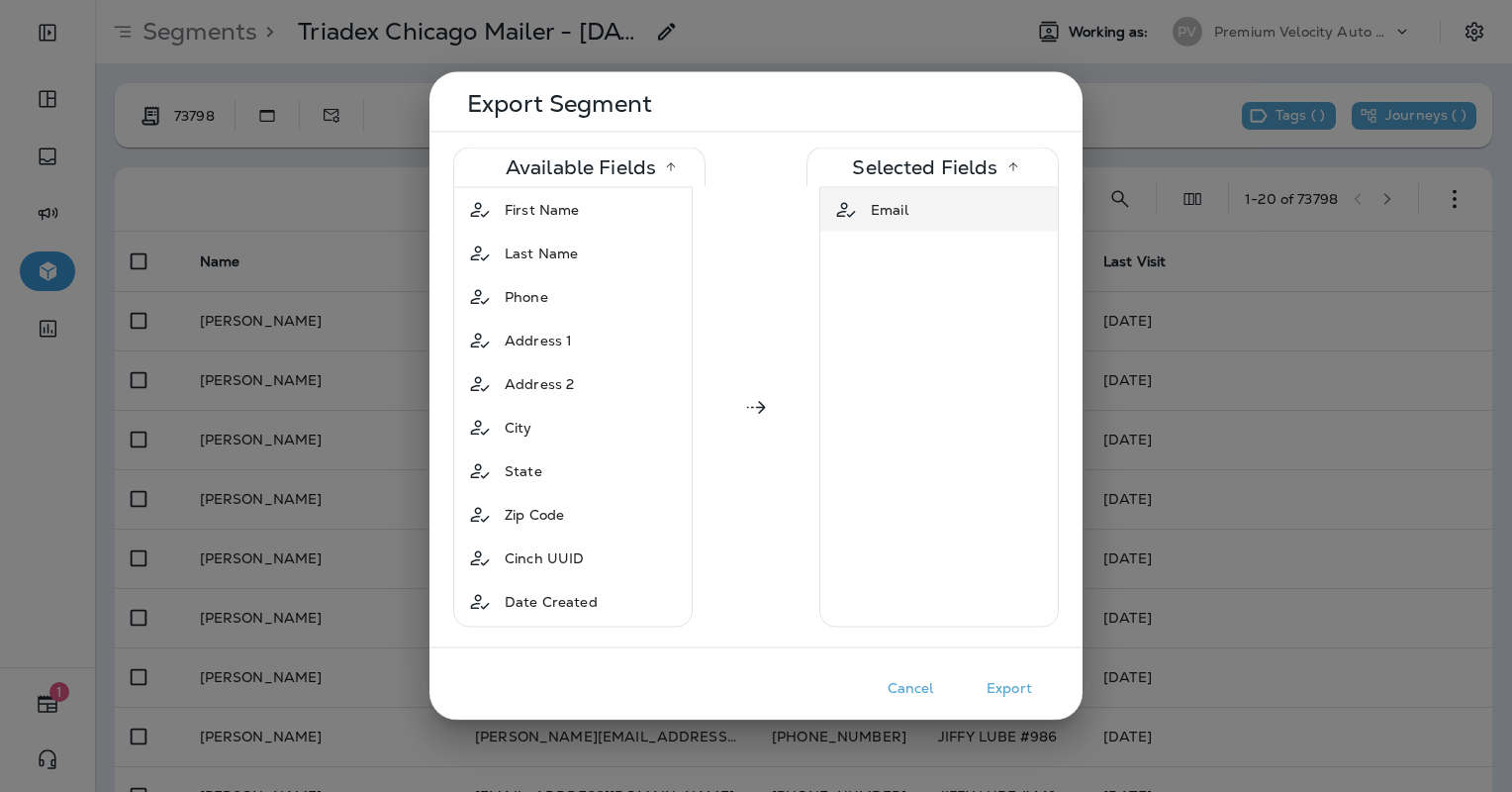 click on "Email" at bounding box center (890, 210) 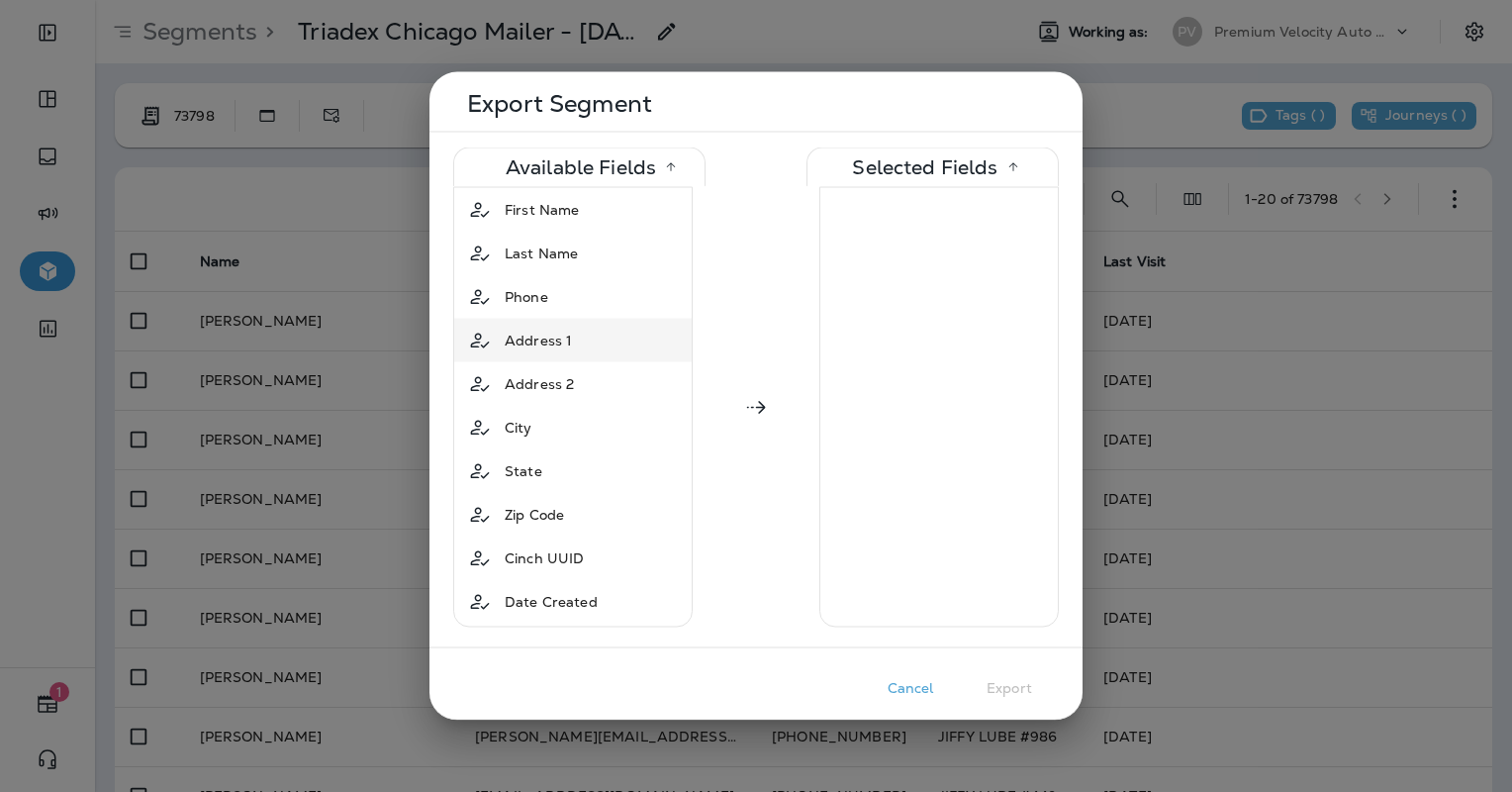 click on "Address 1" at bounding box center [538, 341] 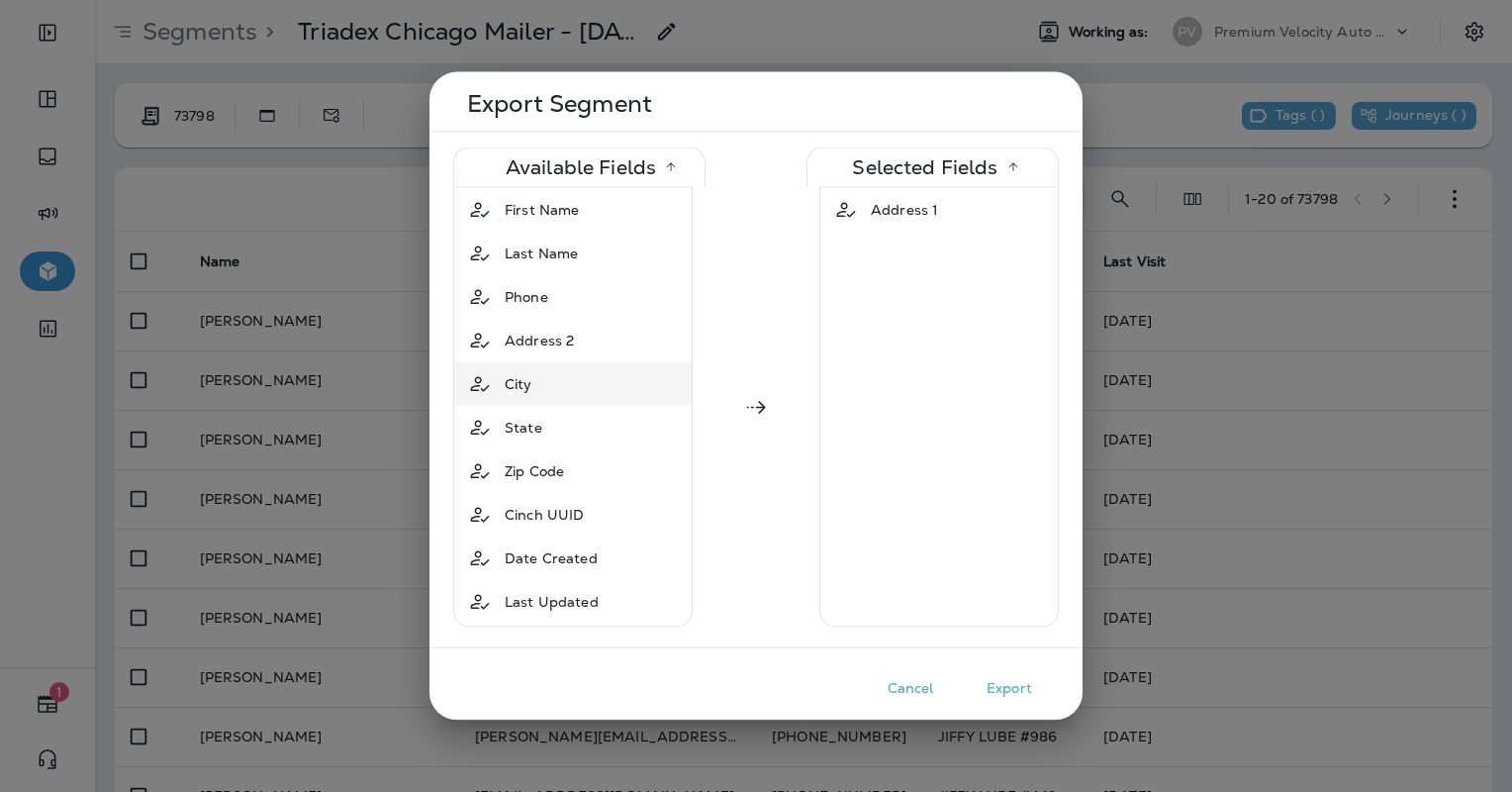 click on "City" at bounding box center [573, 384] 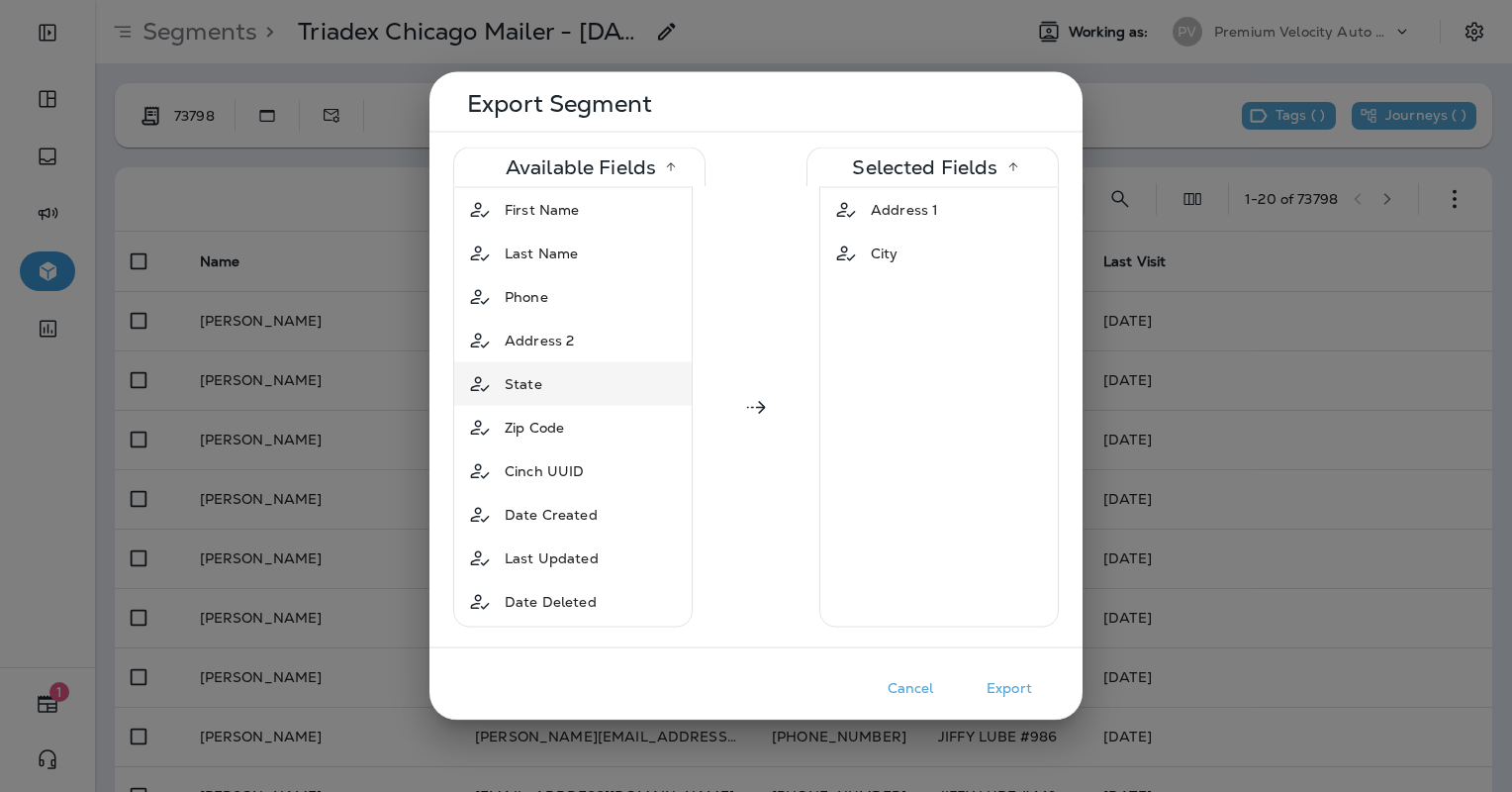 click on "State" at bounding box center (573, 384) 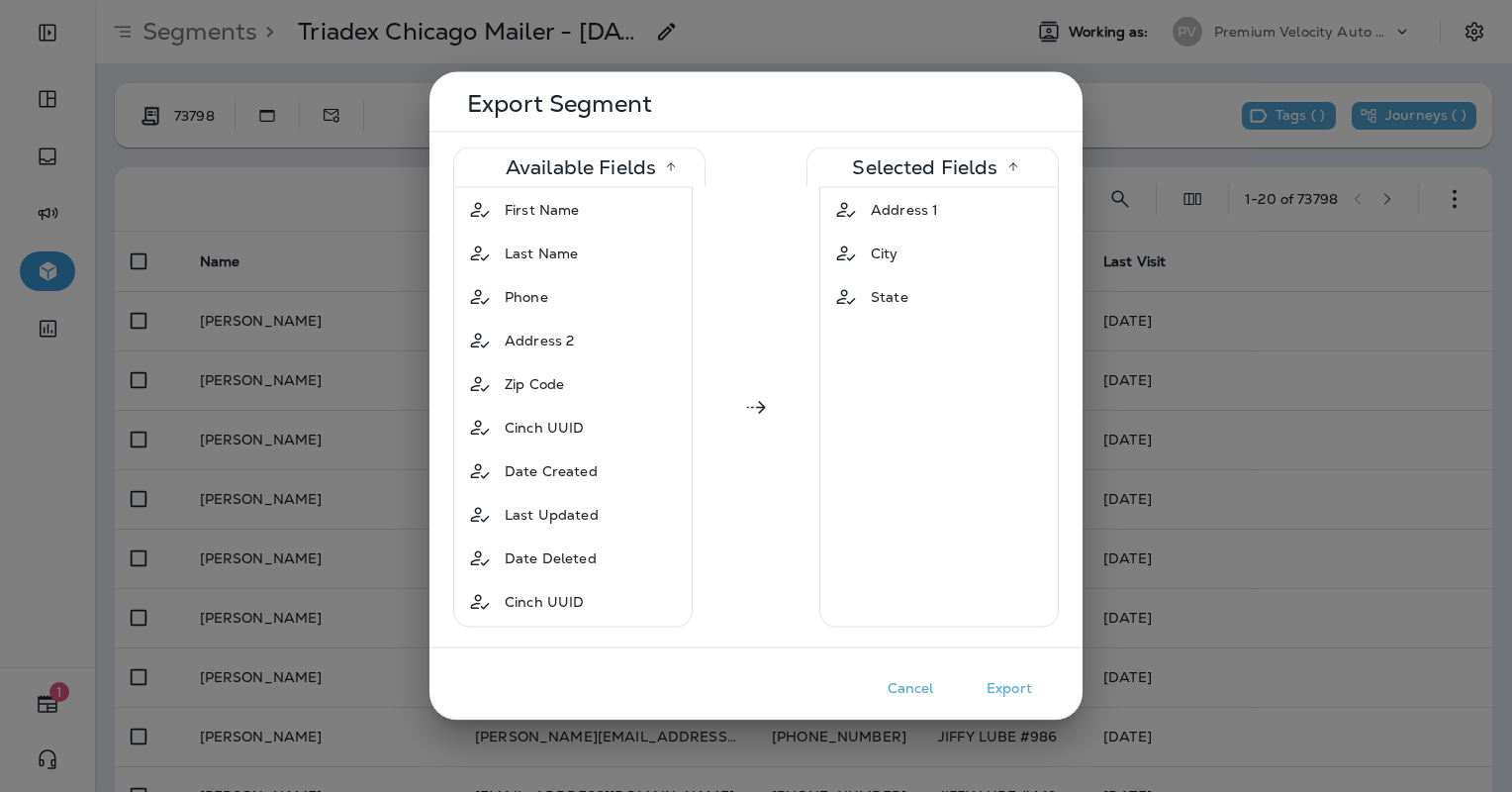 click on "Zip Code" at bounding box center (534, 384) 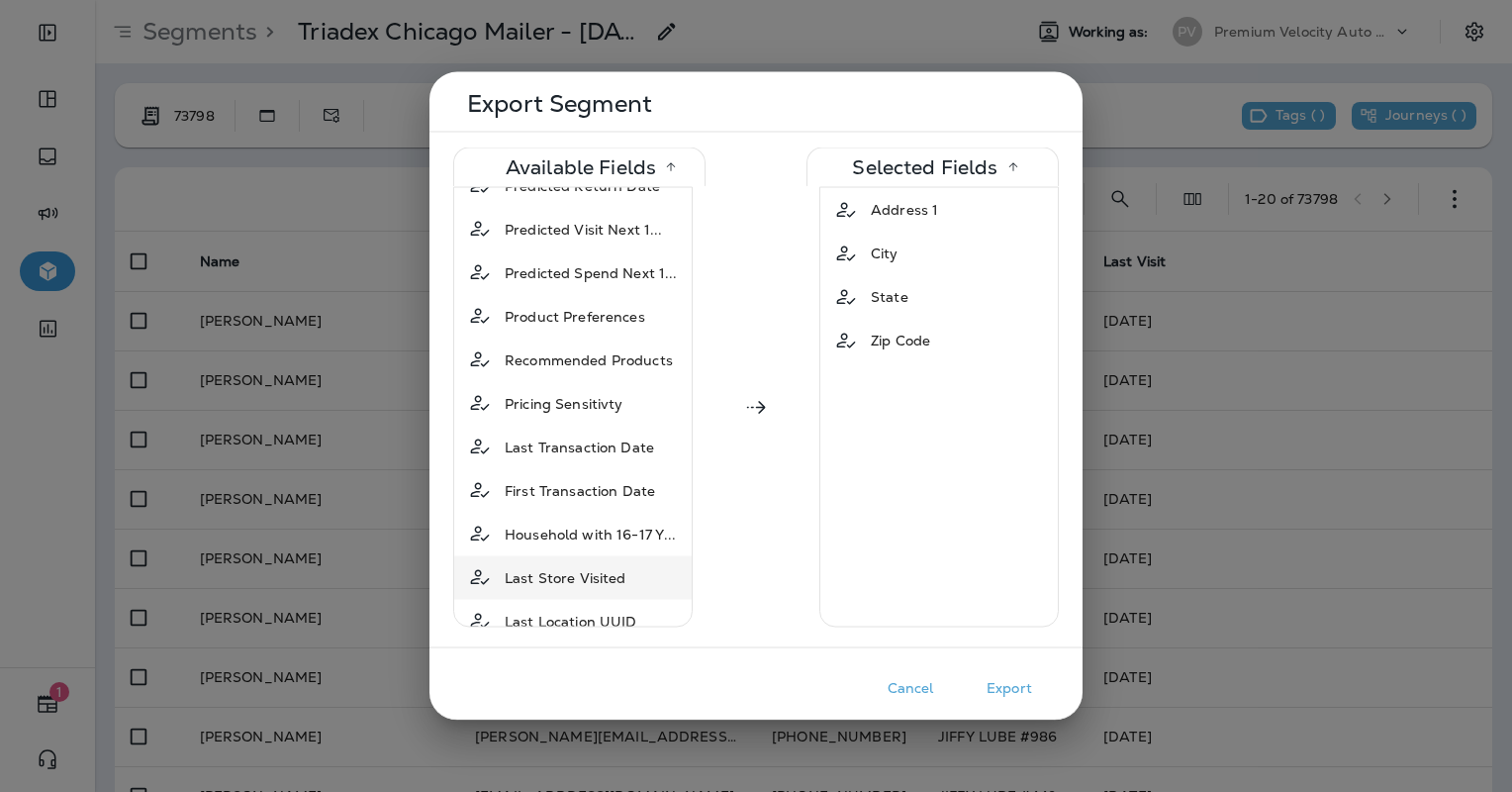 scroll, scrollTop: 2079, scrollLeft: 0, axis: vertical 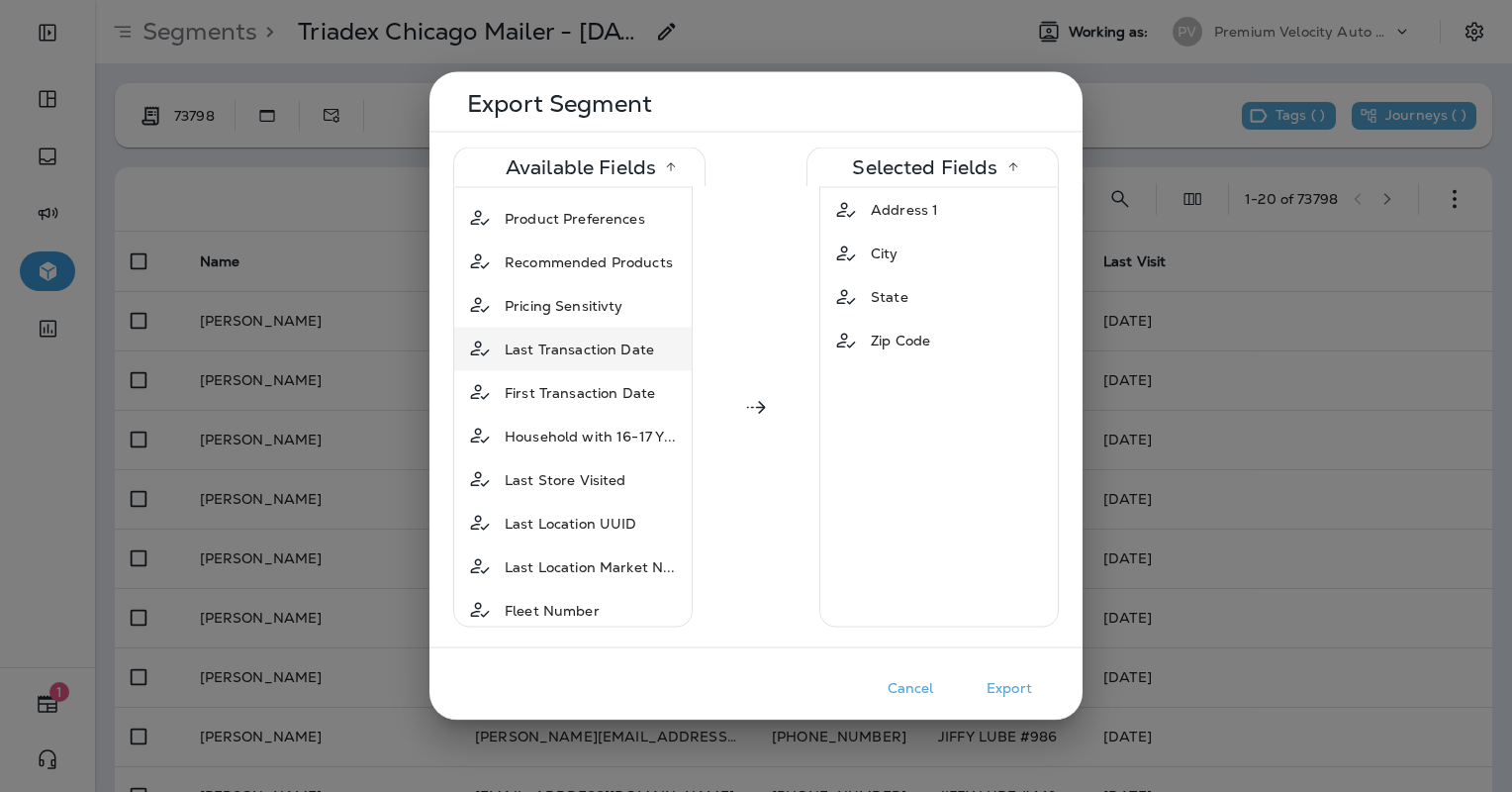 click on "Last Transaction Date" at bounding box center [579, 348] 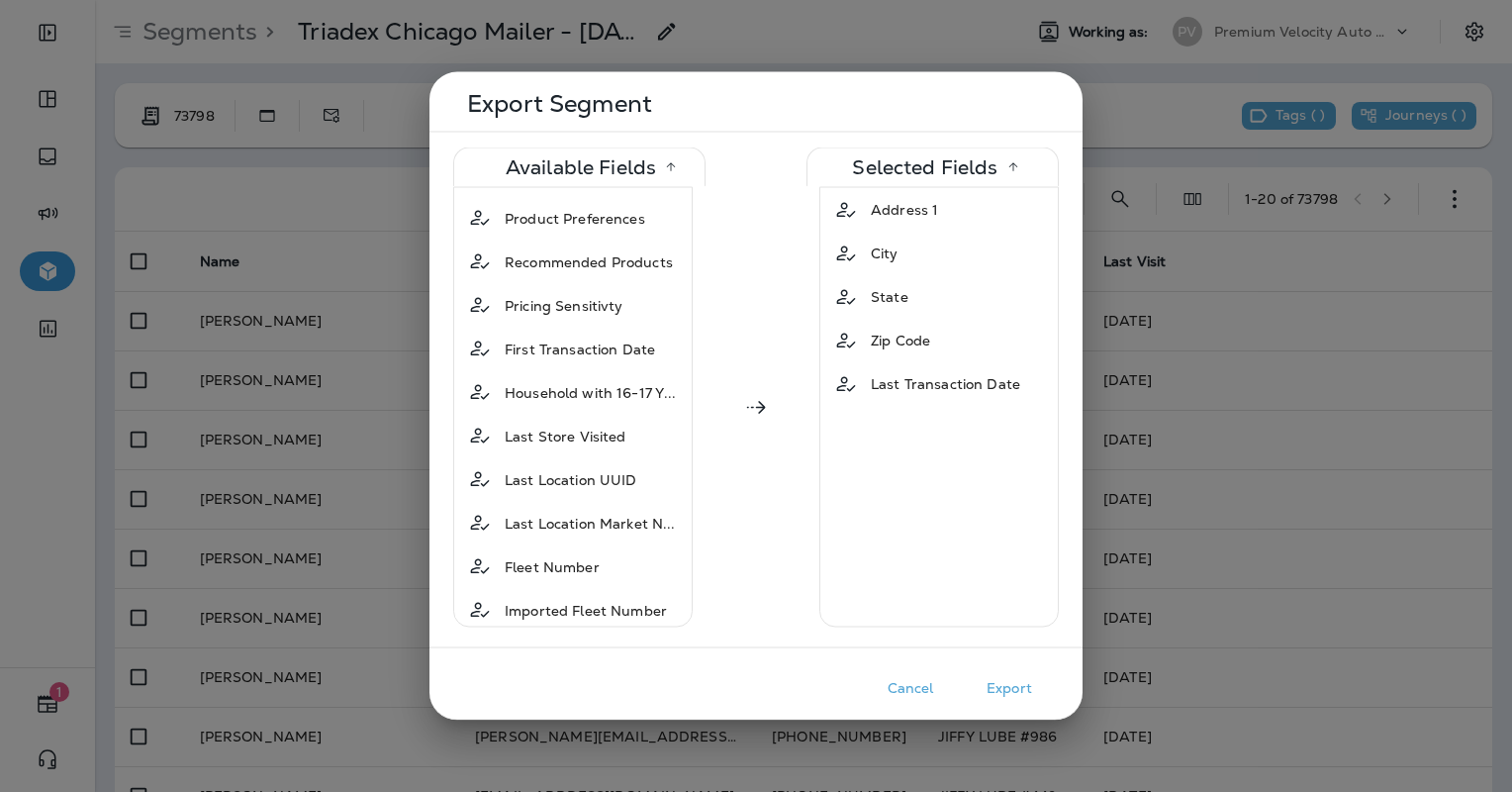 scroll, scrollTop: 2178, scrollLeft: 0, axis: vertical 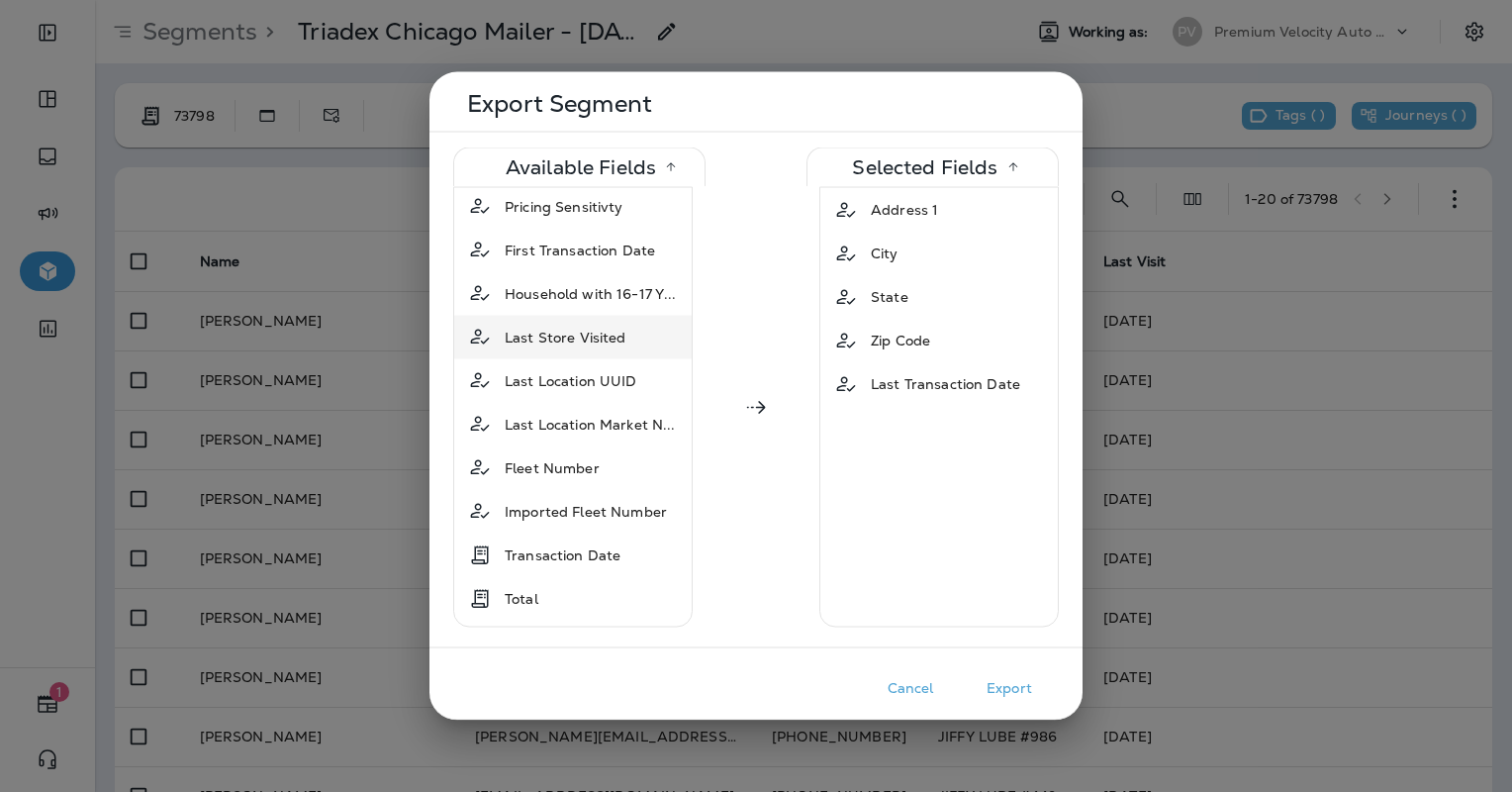 click on "Last Store Visited" at bounding box center [565, 337] 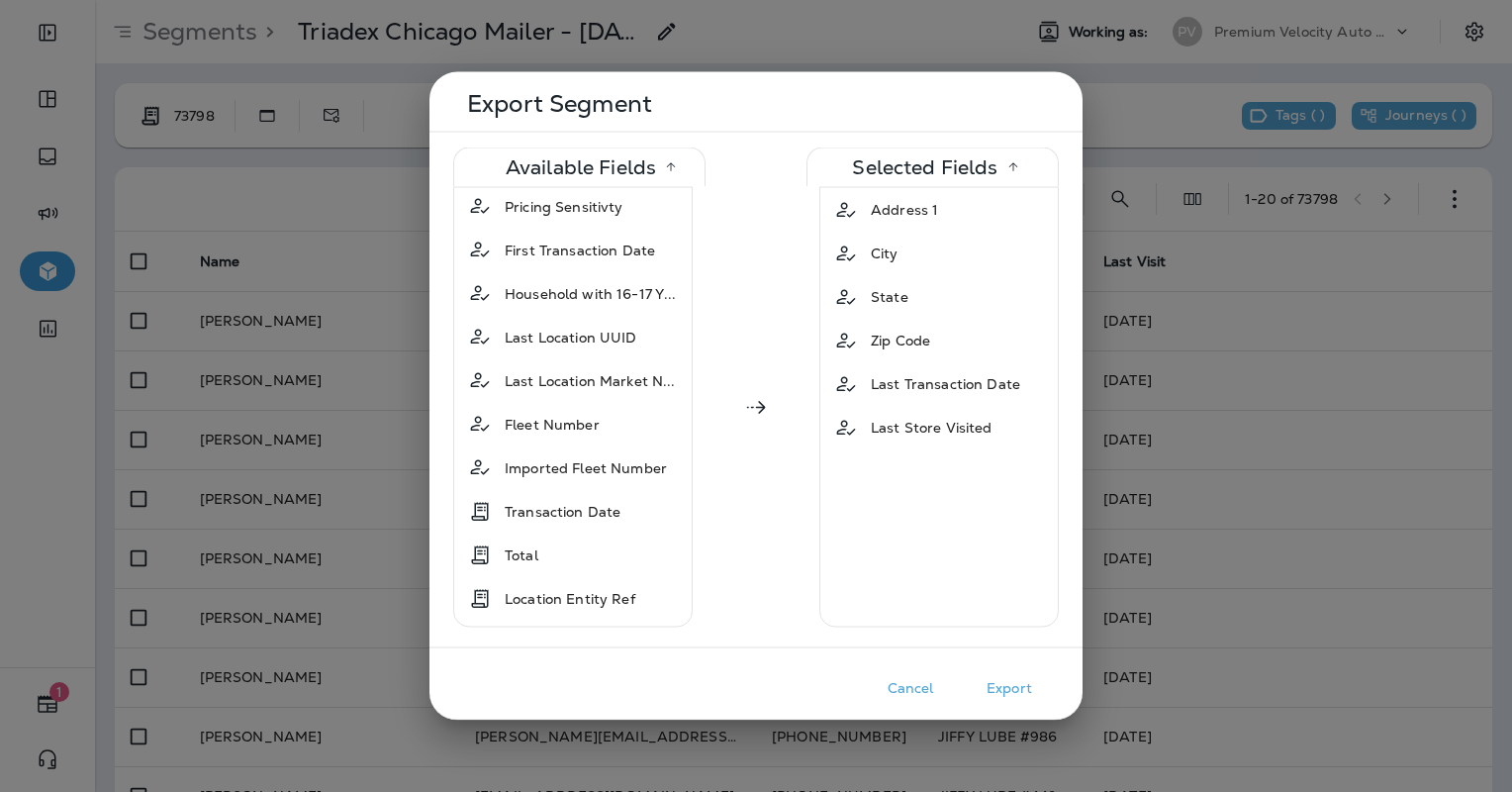 click on "Last Location UUID" at bounding box center (571, 337) 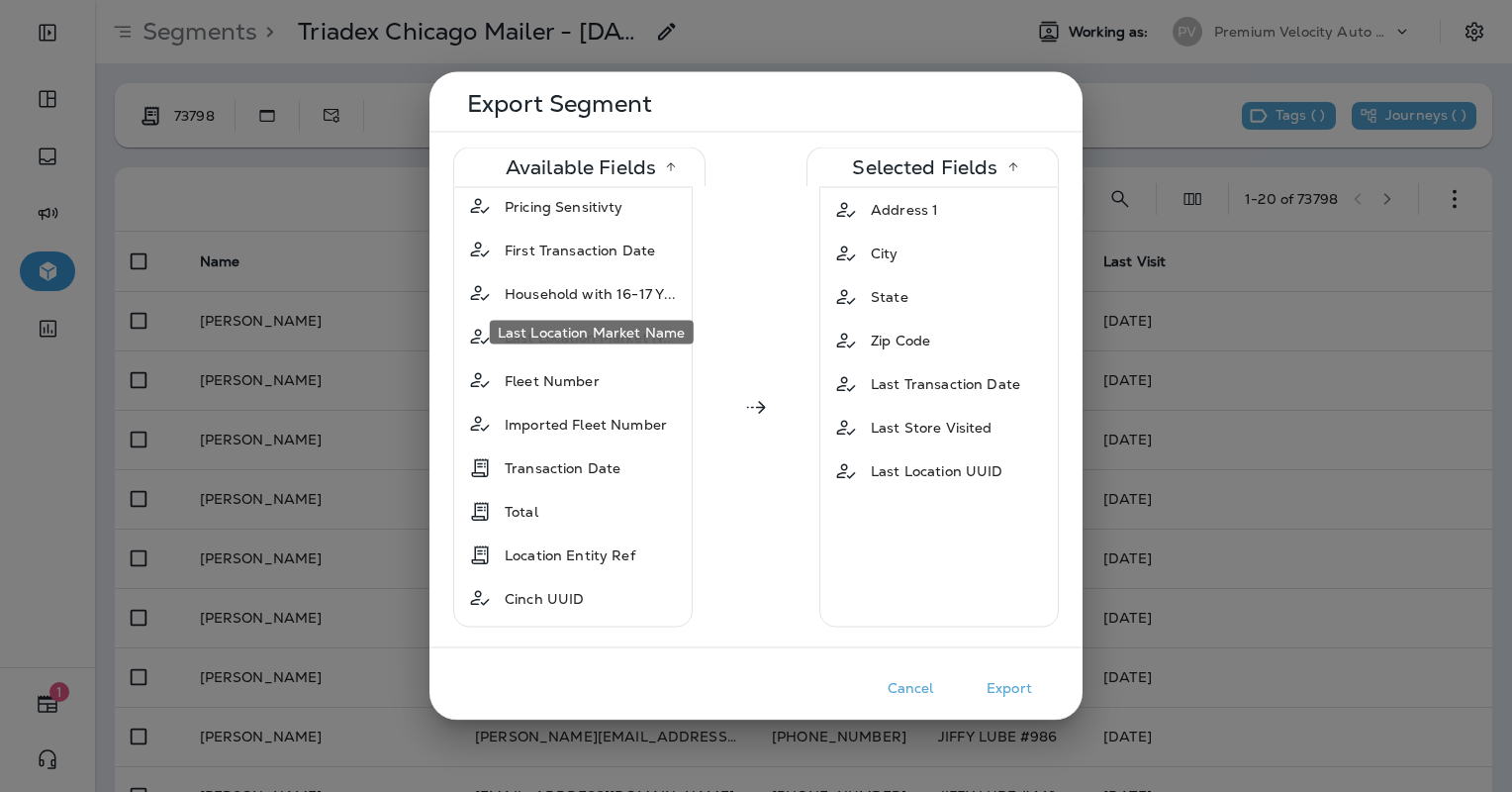 click on "Last Location Market N..." at bounding box center (590, 337) 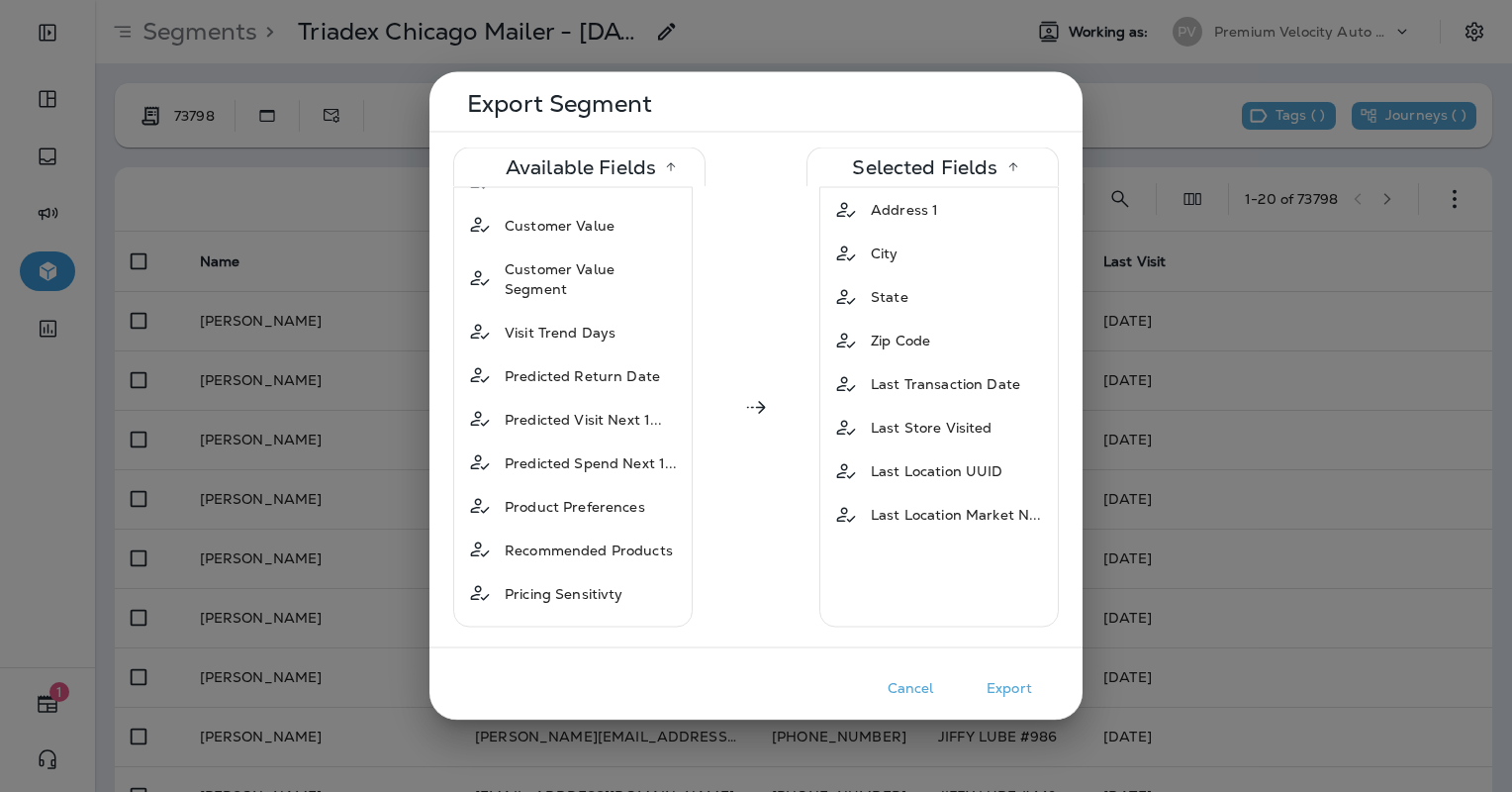 scroll, scrollTop: 1739, scrollLeft: 0, axis: vertical 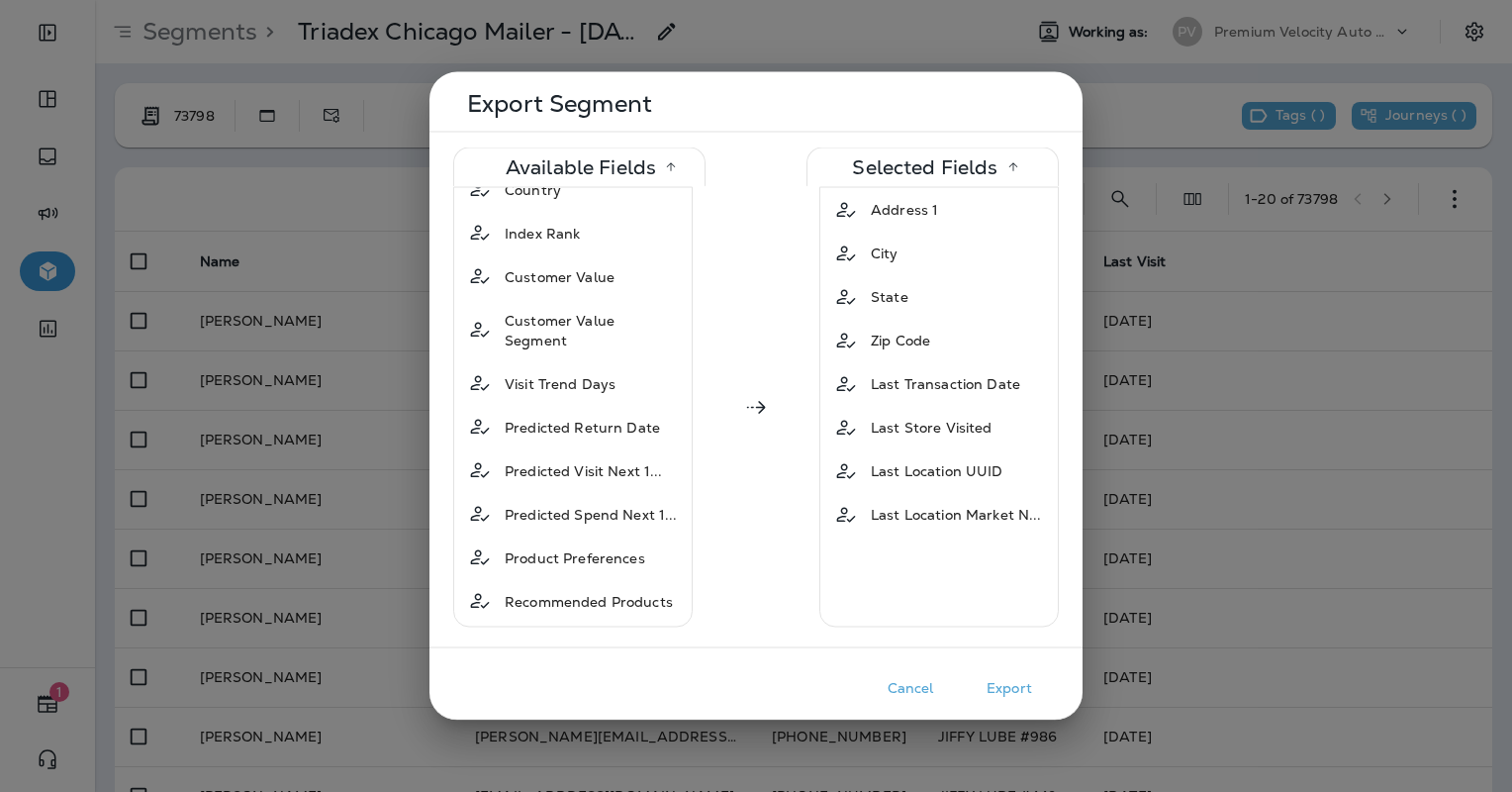 click on "Cancel Export" at bounding box center [756, 676] 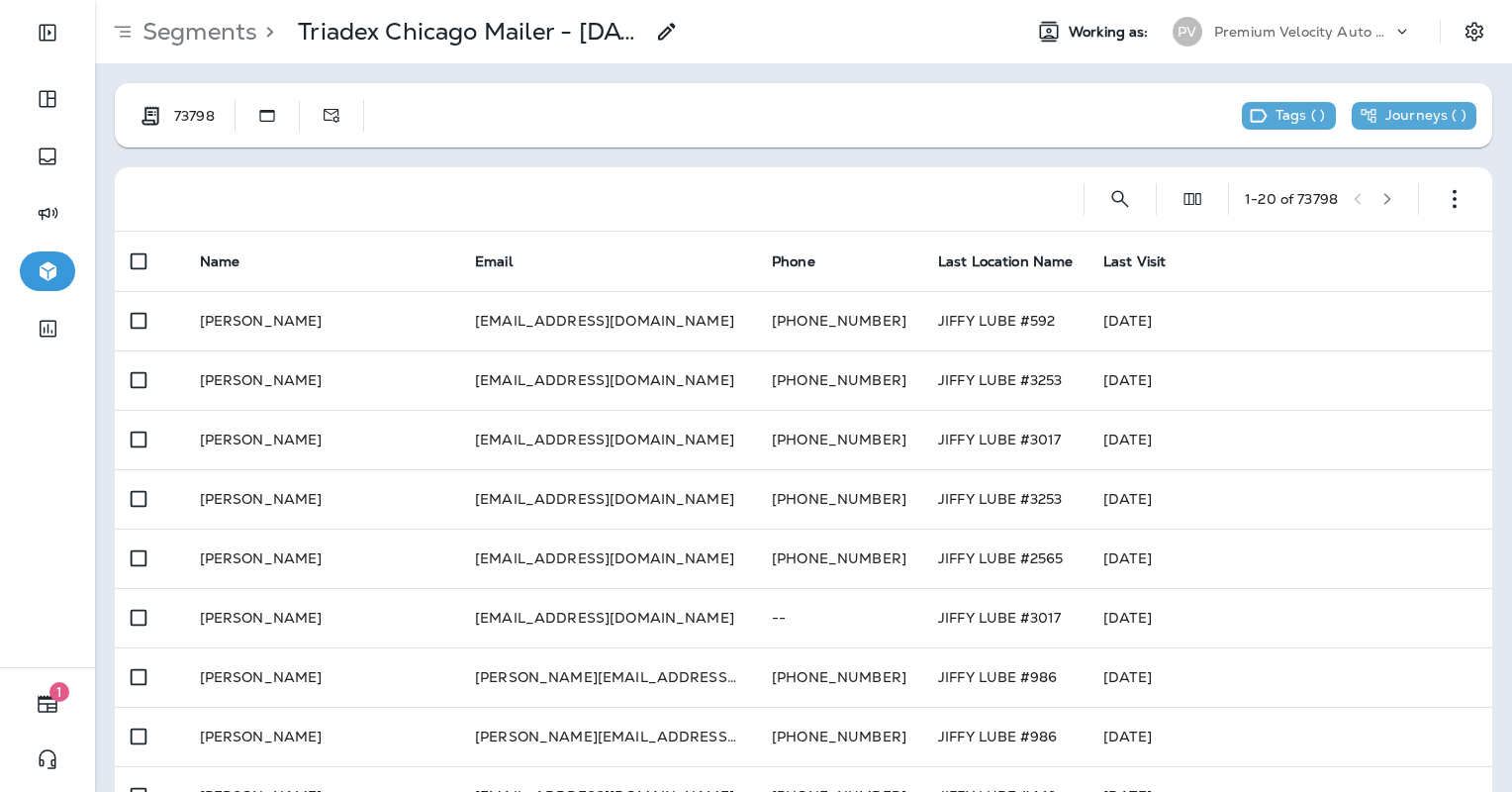 click on "73798  Tags ( )   Journeys ( )  1  -  20   of 73798 Name Email Phone Last Location Name Last Visit [PERSON_NAME] [EMAIL_ADDRESS][DOMAIN_NAME] [PHONE_NUMBER] JIFFY LUBE #592 [DATE] [PERSON_NAME] [EMAIL_ADDRESS][DOMAIN_NAME] [PHONE_NUMBER] JIFFY LUBE #3253 [DATE] [PERSON_NAME] [EMAIL_ADDRESS][DOMAIN_NAME] [PHONE_NUMBER] JIFFY LUBE #3017 [DATE] [PERSON_NAME] [EMAIL_ADDRESS][DOMAIN_NAME] [PHONE_NUMBER] JIFFY LUBE #3253 [DATE] [PERSON_NAME] [EMAIL_ADDRESS][DOMAIN_NAME] [PHONE_NUMBER] [PERSON_NAME] #2565 [DATE] [PERSON_NAME] [EMAIL_ADDRESS][DOMAIN_NAME]  -- [PERSON_NAME] #3017 [DATE] [PERSON_NAME] [PERSON_NAME][EMAIL_ADDRESS][DOMAIN_NAME] [PHONE_NUMBER] JIFFY LUBE #986 [DATE] [PERSON_NAME] [EMAIL_ADDRESS][DOMAIN_NAME] [PHONE_NUMBER] [PERSON_NAME] #986 [DATE] [PERSON_NAME] [EMAIL_ADDRESS][DOMAIN_NAME] [PHONE_NUMBER] JIFFY LUBE #449 [DATE] [PERSON_NAME] [EMAIL_ADDRESS][DOMAIN_NAME] [PHONE_NUMBER] JIFFY LUBE #592 [DATE] [PERSON_NAME] [EMAIL_ADDRESS][DOMAIN_NAME] [PHONE_NUMBER] JIFFY LUBE #3253 [DATE]" at bounding box center [803, 781] 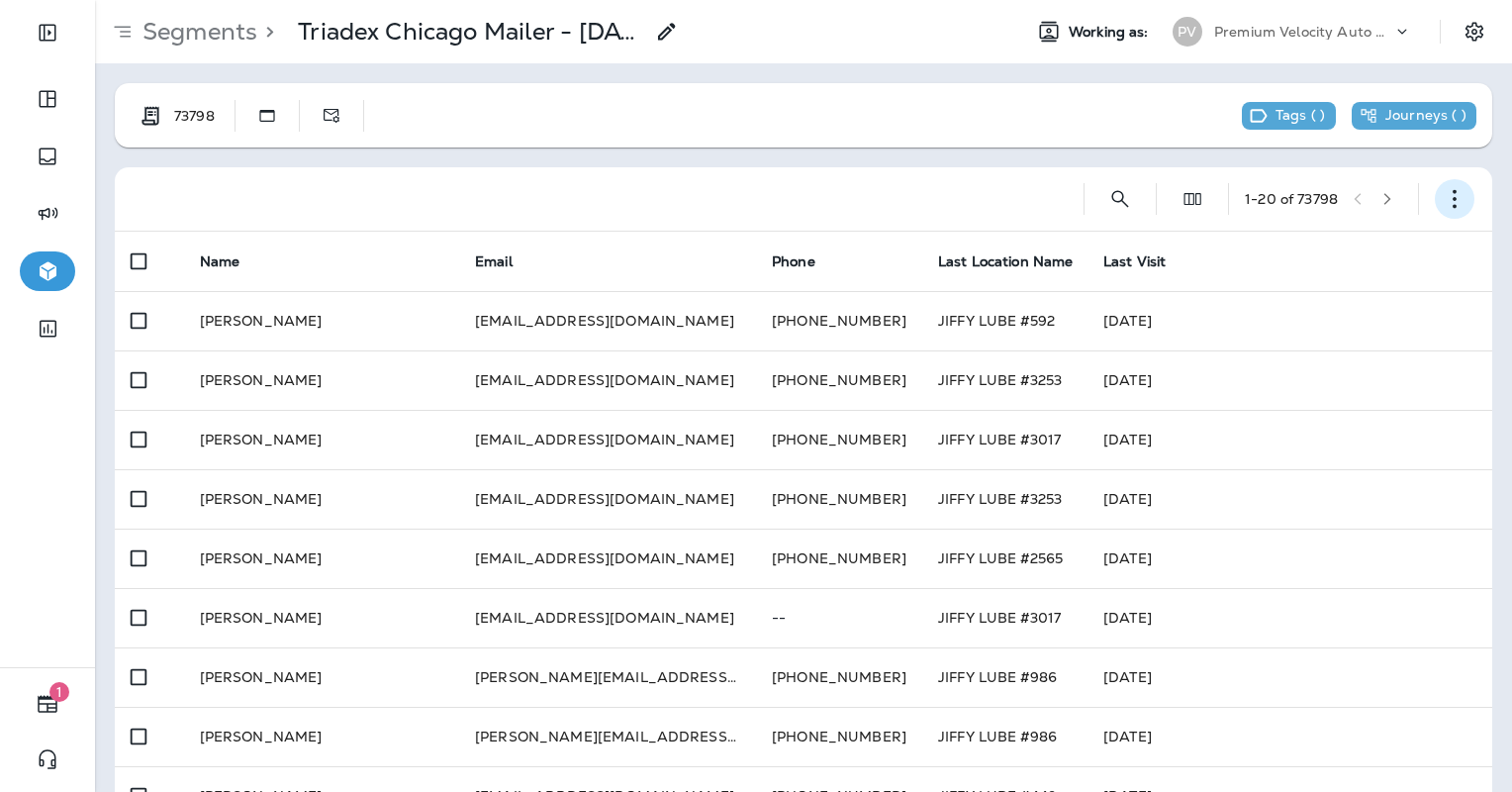 click 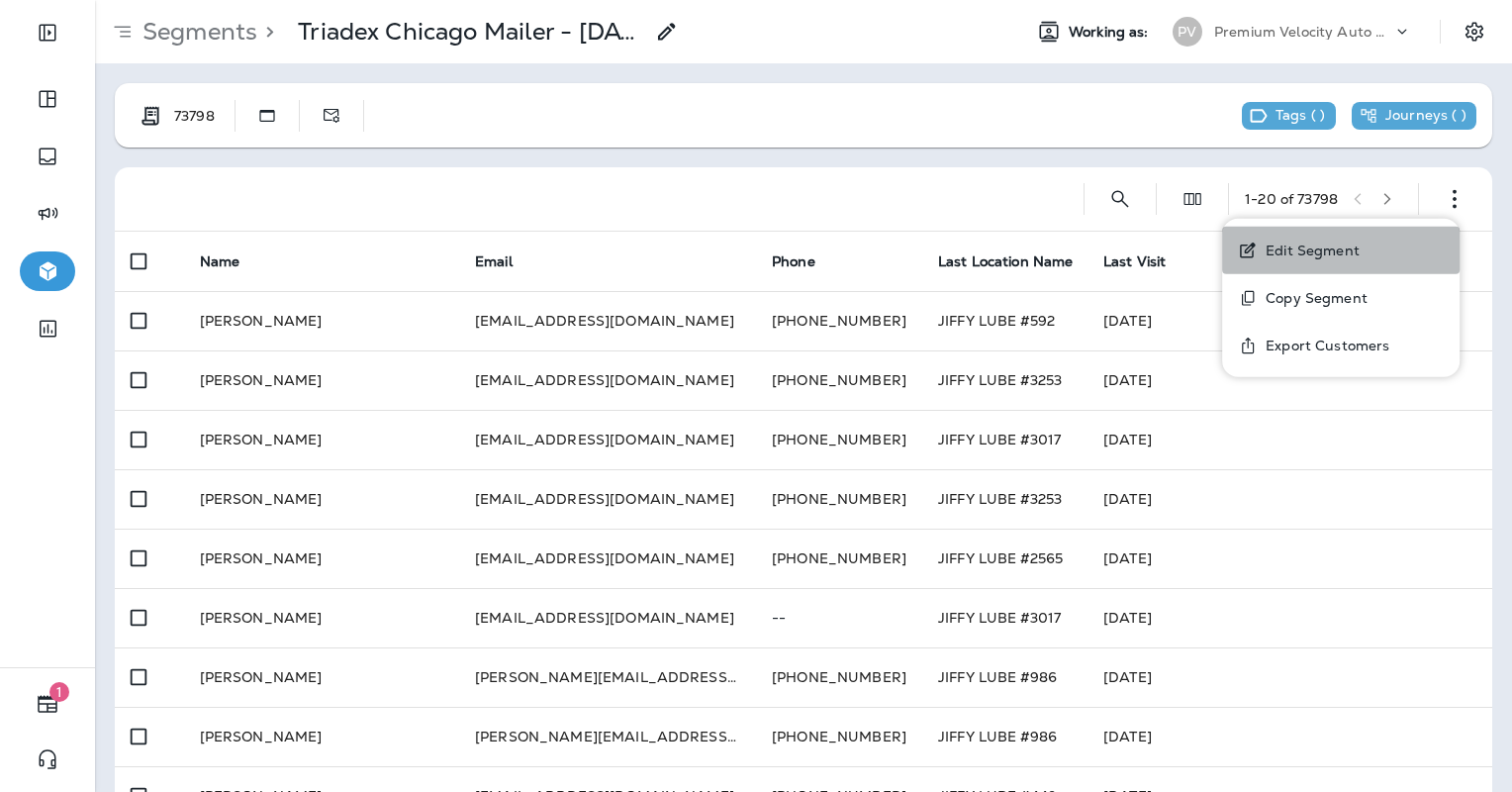 click on "Edit Segment" at bounding box center [1308, 250] 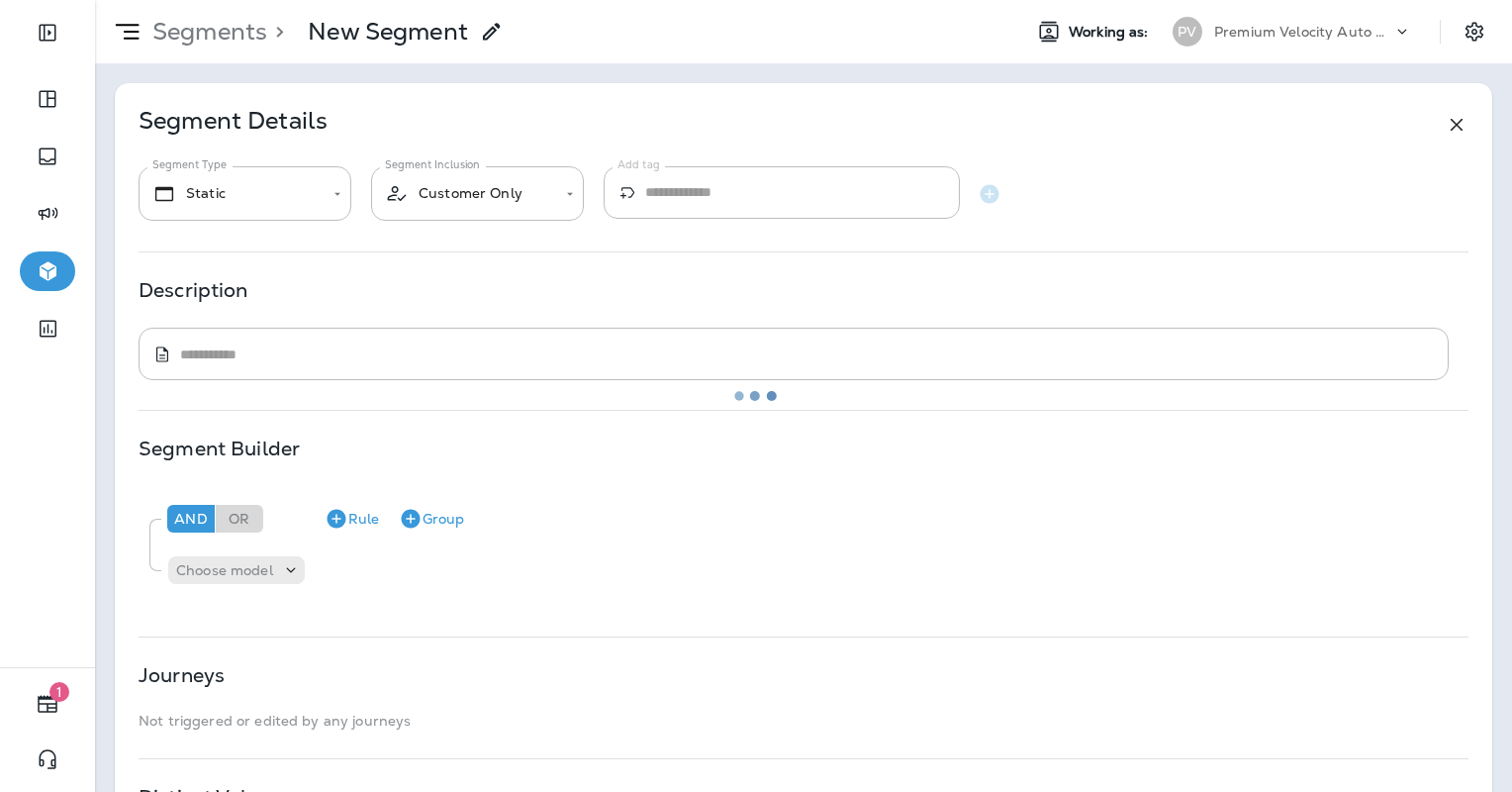 type on "**********" 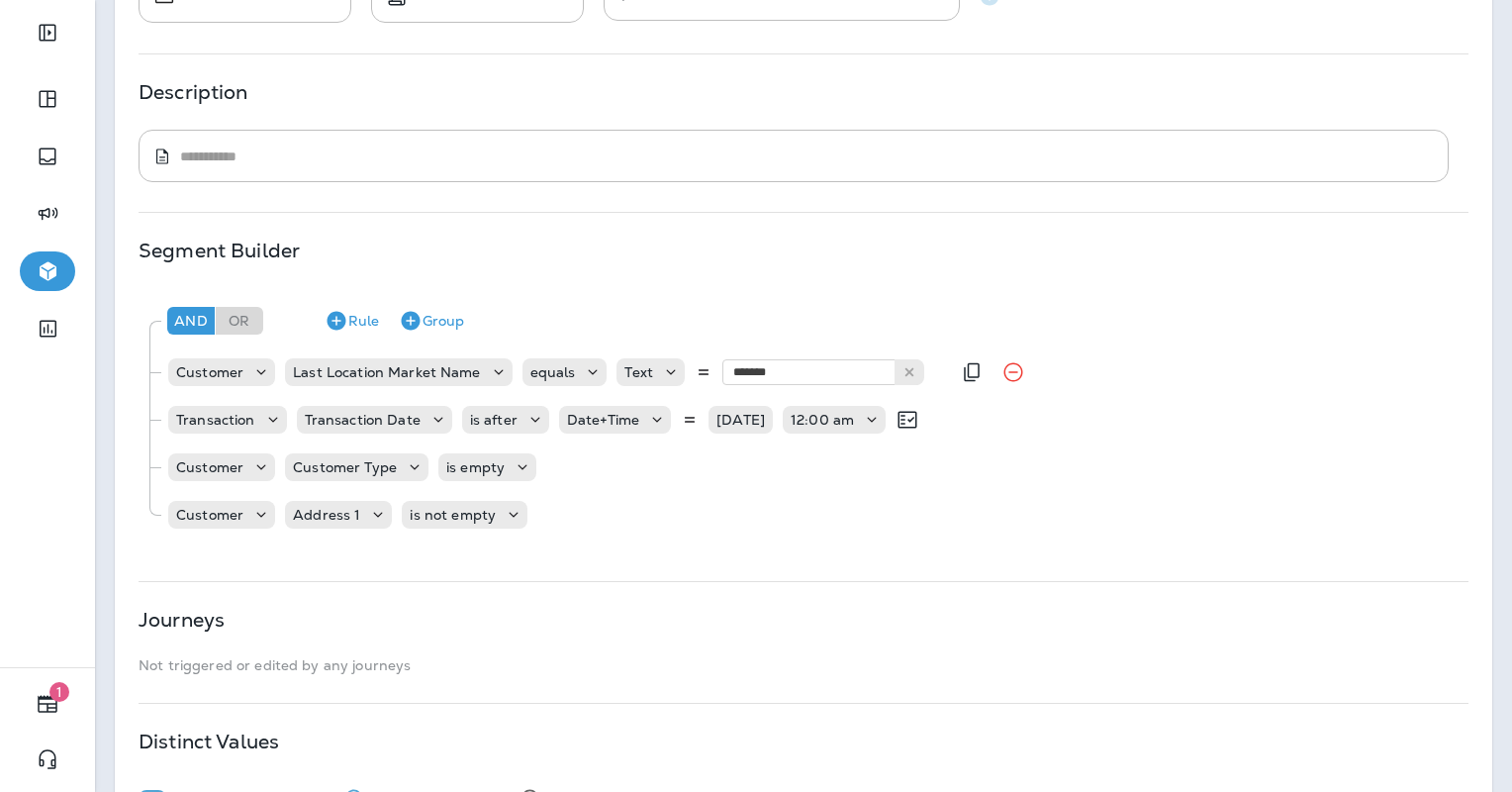 scroll, scrollTop: 350, scrollLeft: 0, axis: vertical 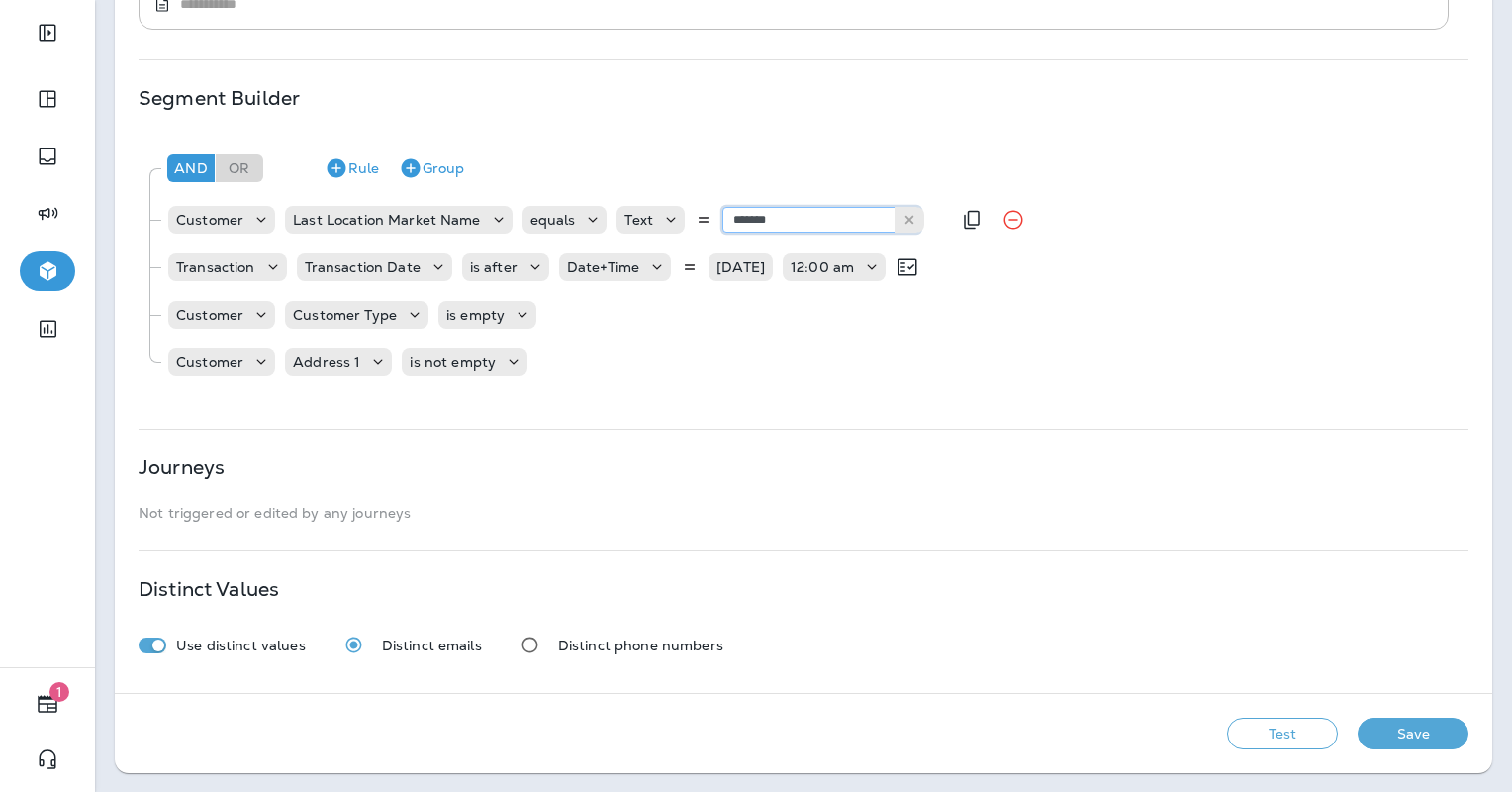 click on "*******" at bounding box center (821, 220) 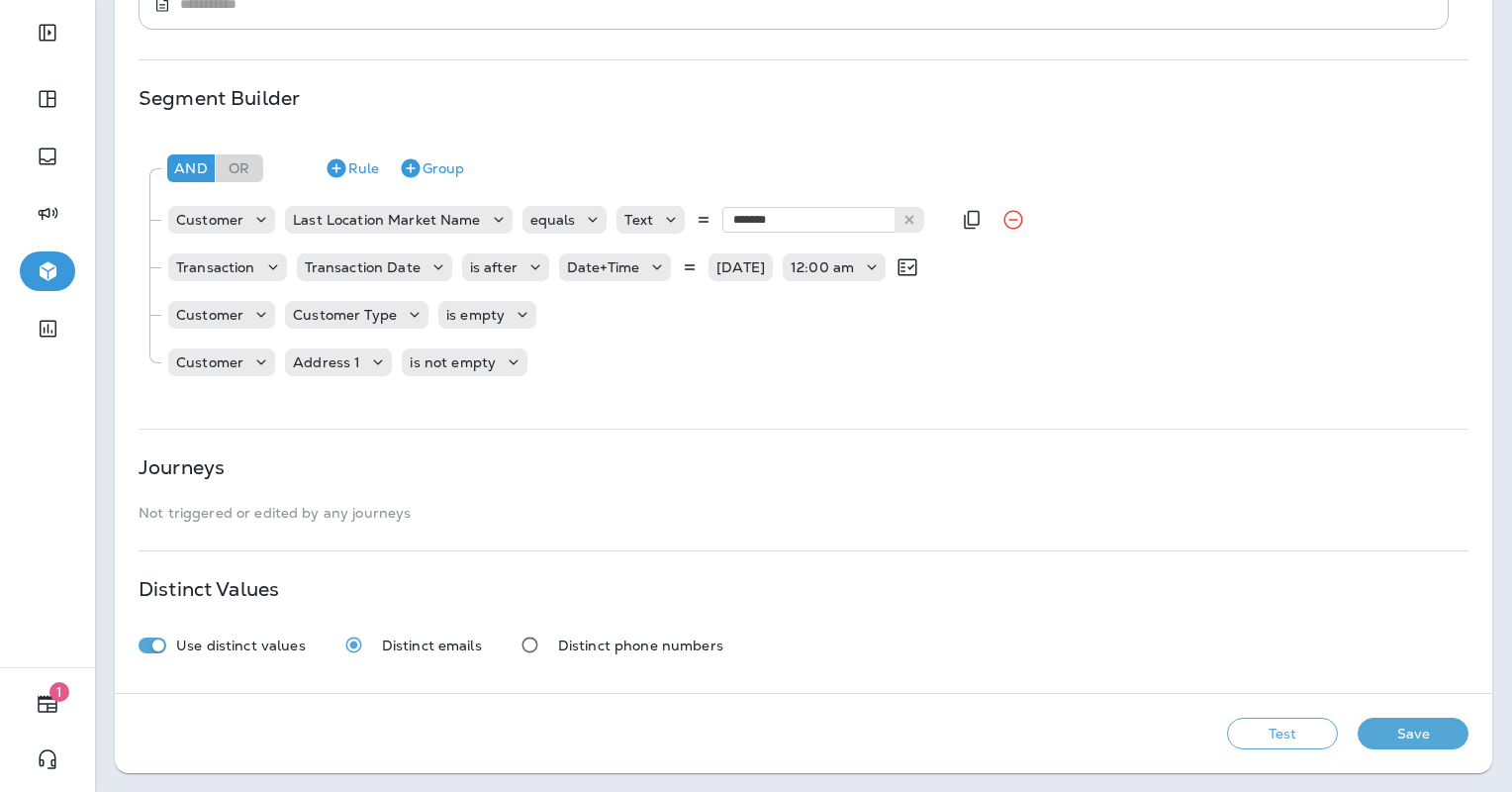 click on "And Or Rule Group   Customer   Last Location Market Name   equals   Text ******* Chicago   Transaction   Transaction Date   is after   Date+Time   [DATE]     12:00 am   Customer   Customer Type   is empty   Customer   Address 1   is not empty" at bounding box center [803, 263] 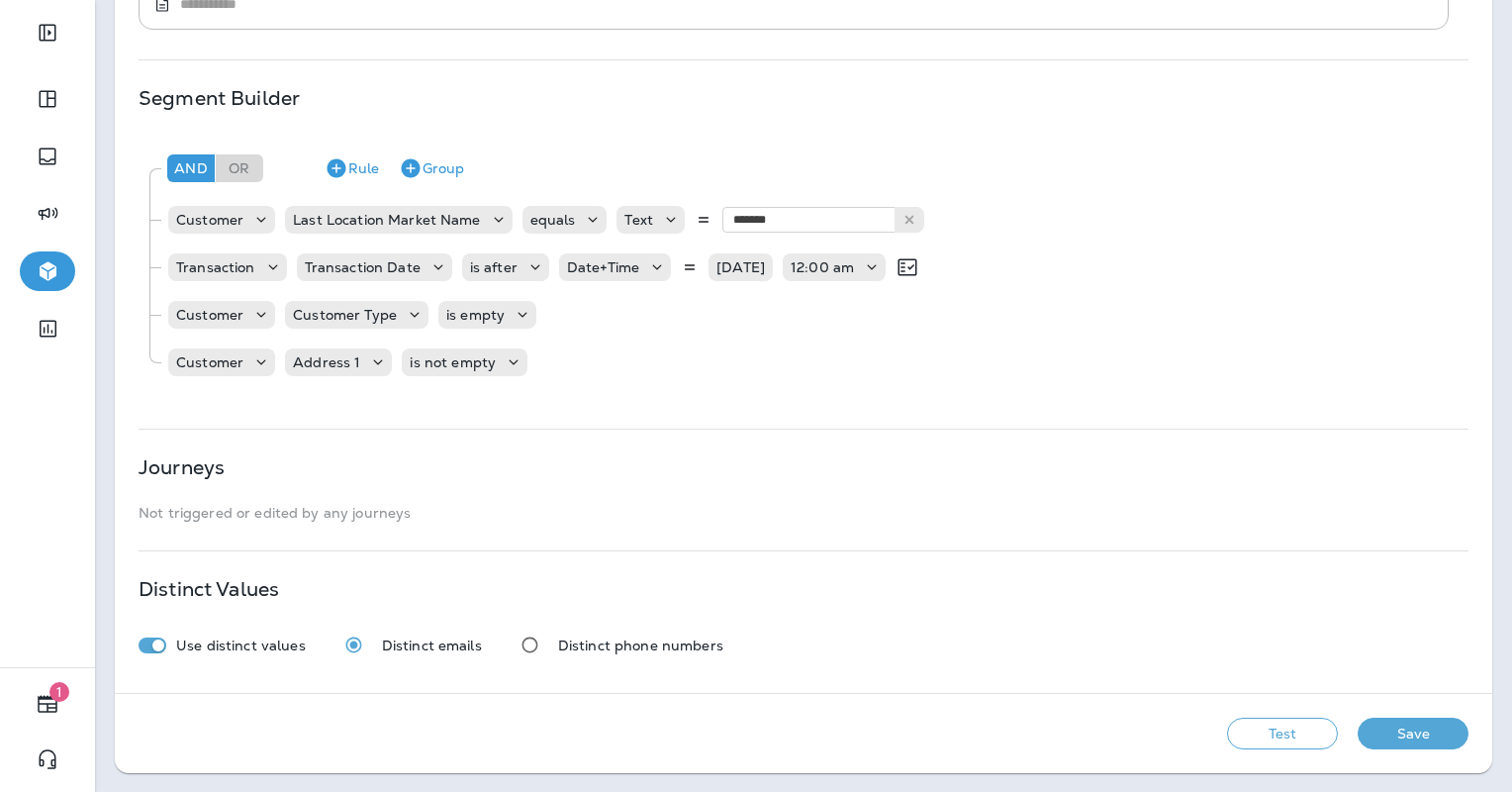 click on "**********" at bounding box center [803, 213] 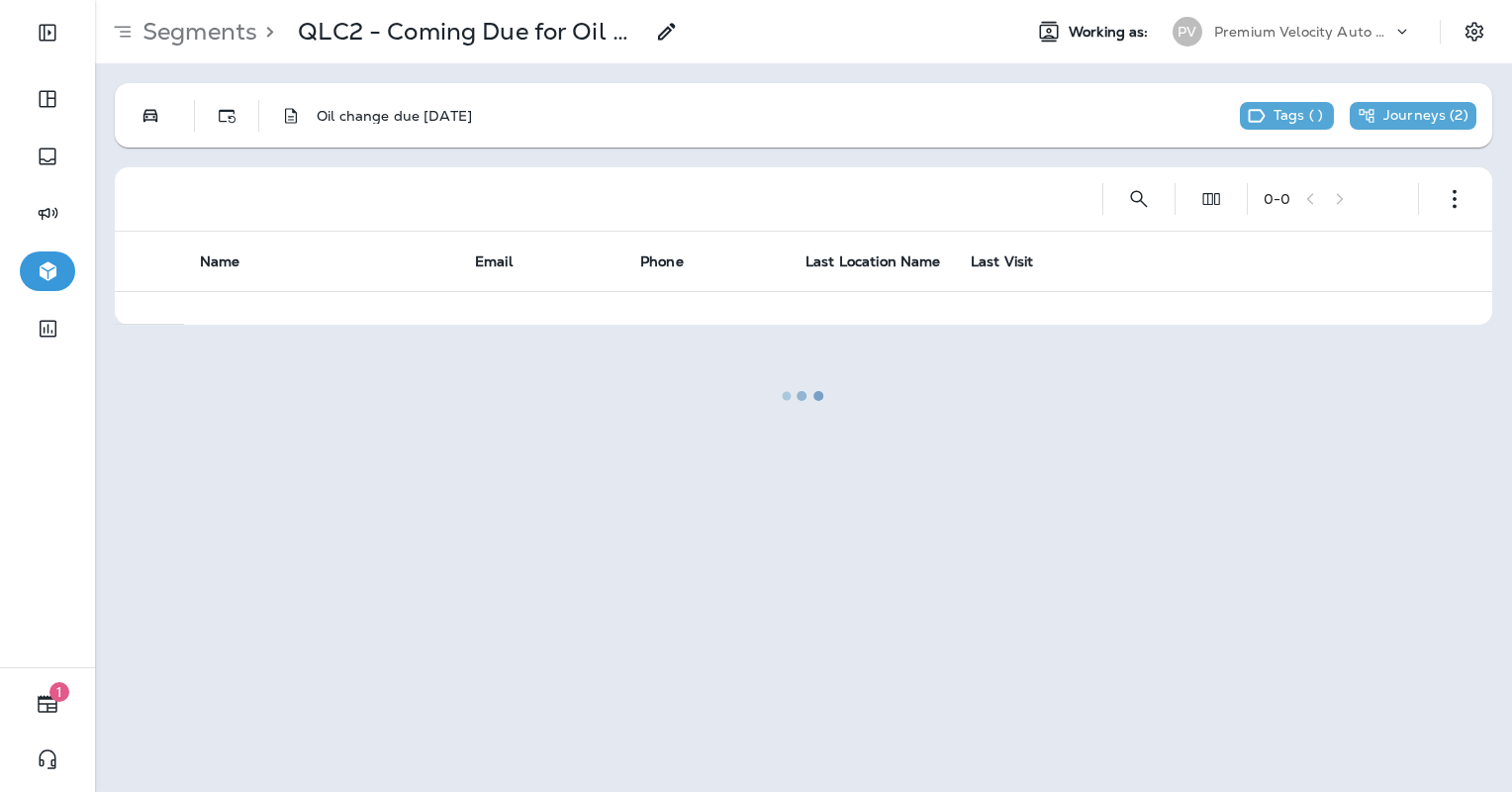 scroll, scrollTop: 0, scrollLeft: 0, axis: both 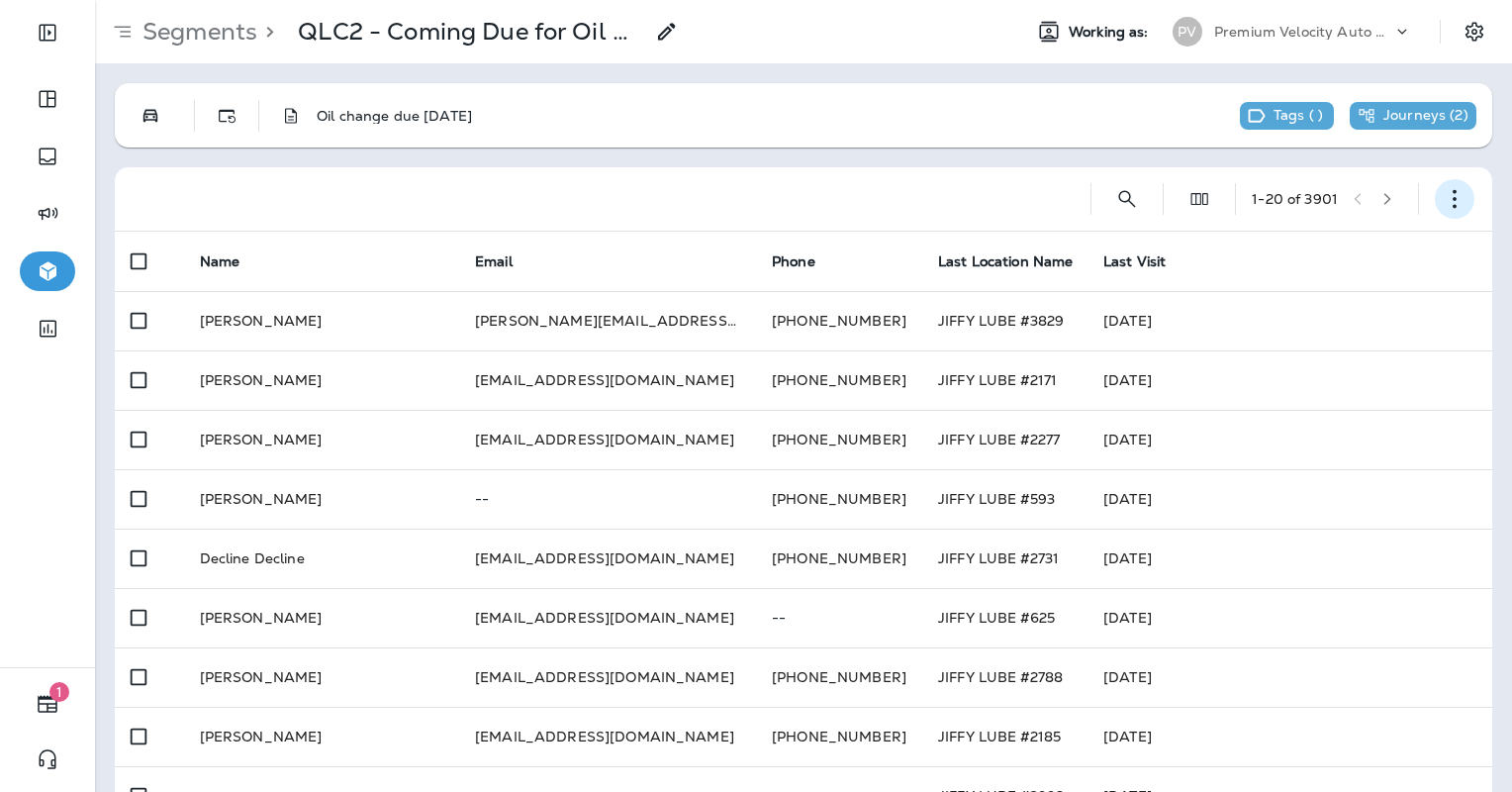 click 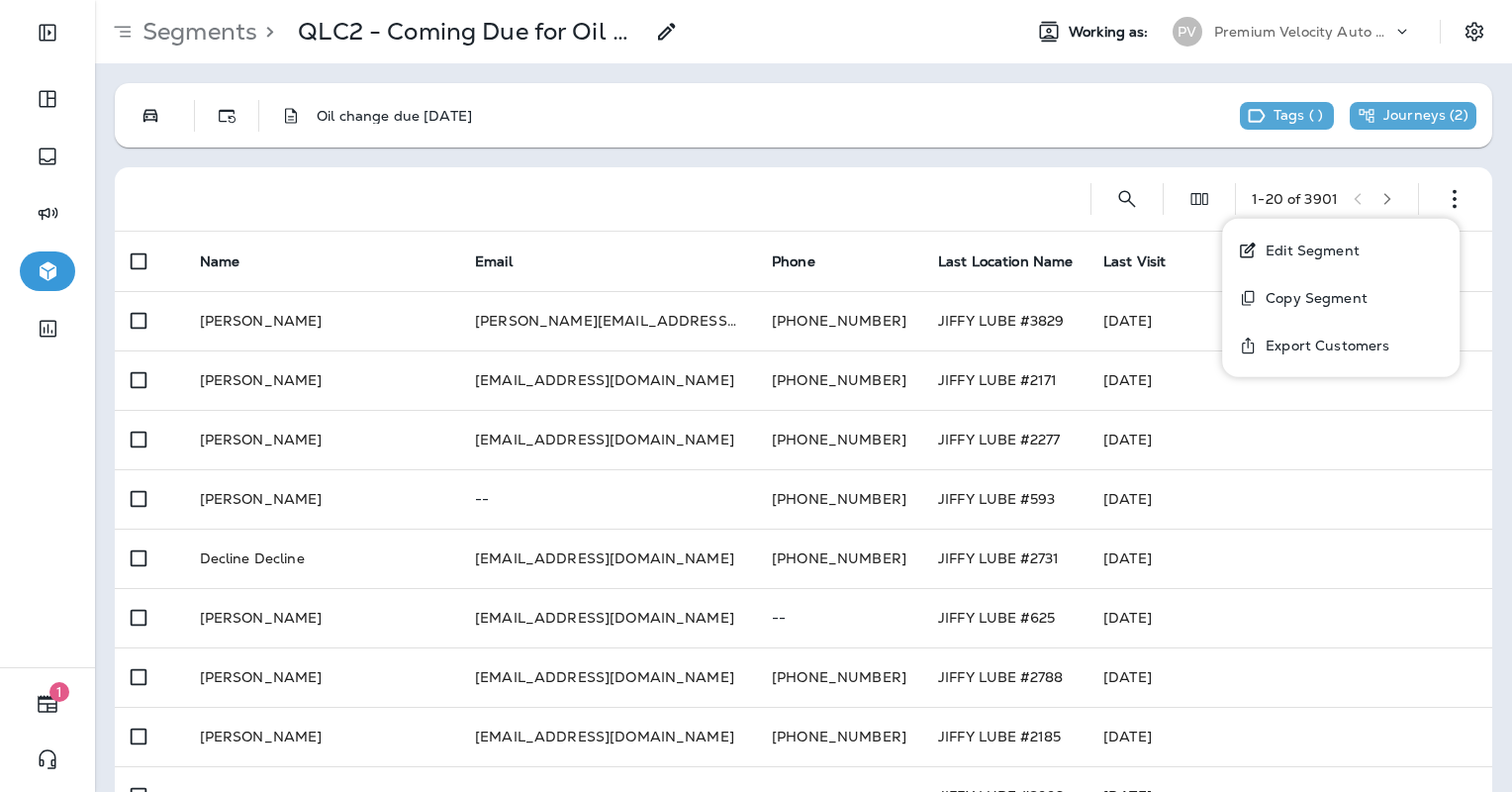 click on "Export Customers" at bounding box center [1341, 346] 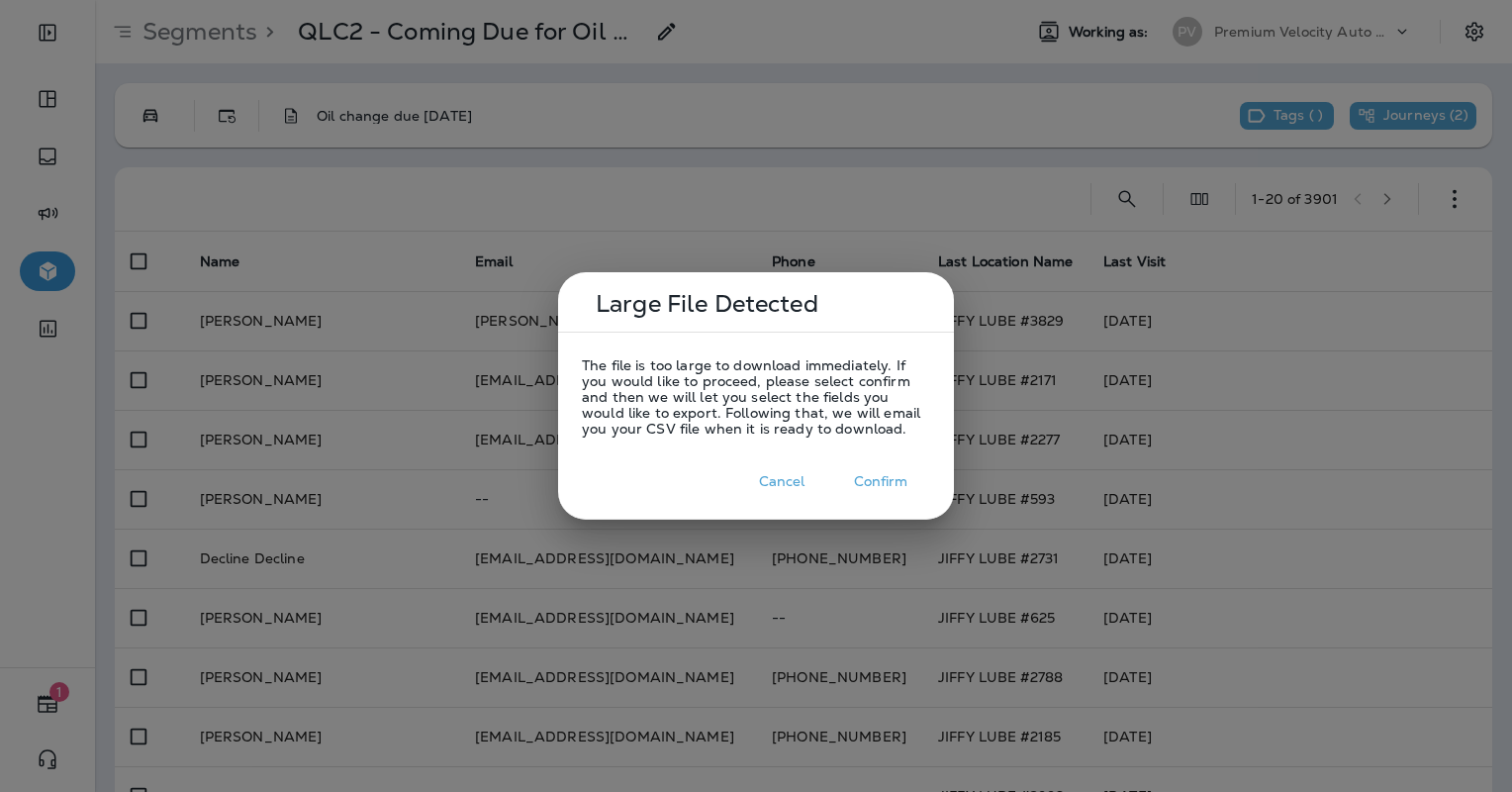 click on "Confirm" at bounding box center [881, 481] 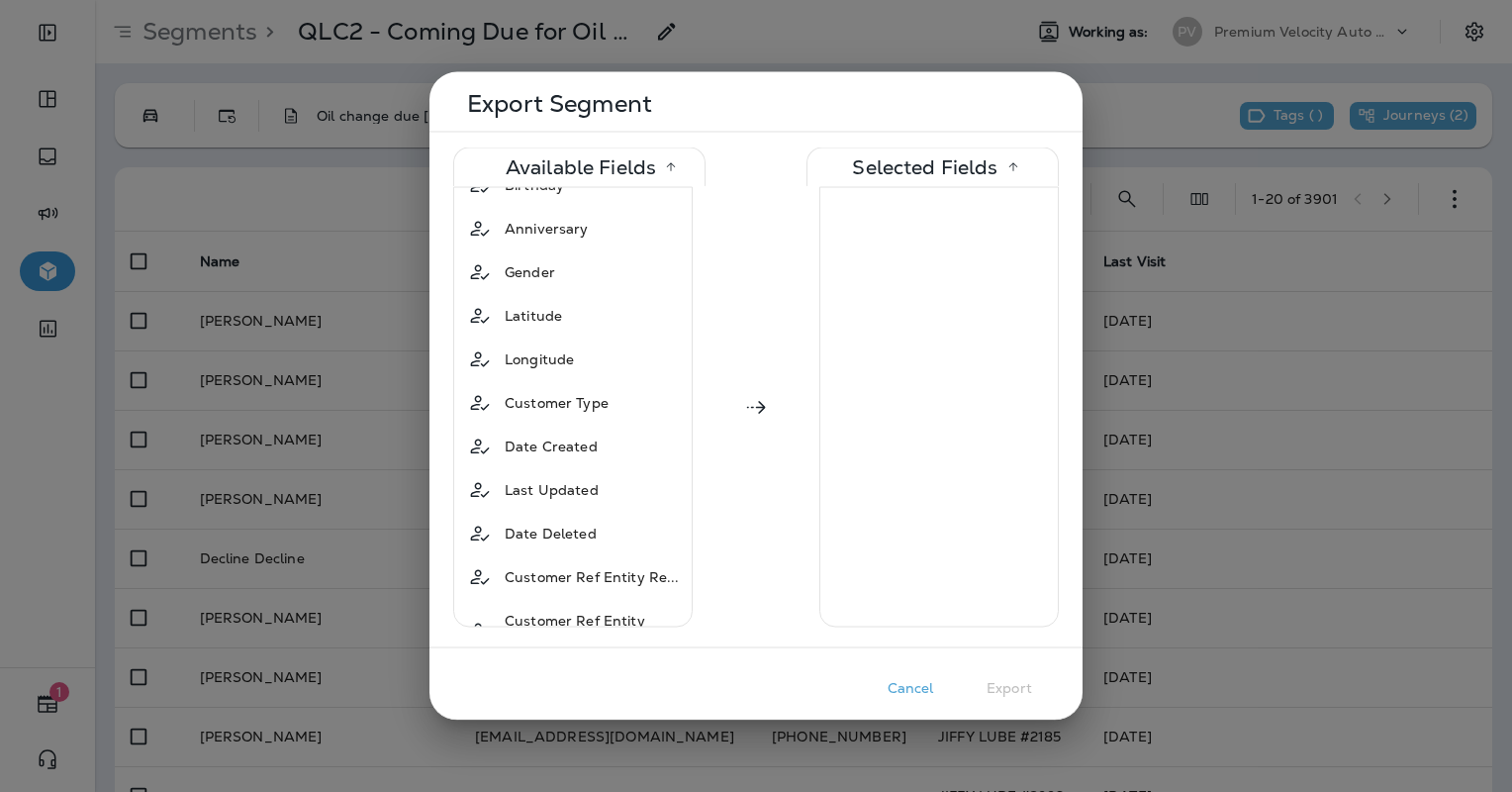 scroll, scrollTop: 594, scrollLeft: 0, axis: vertical 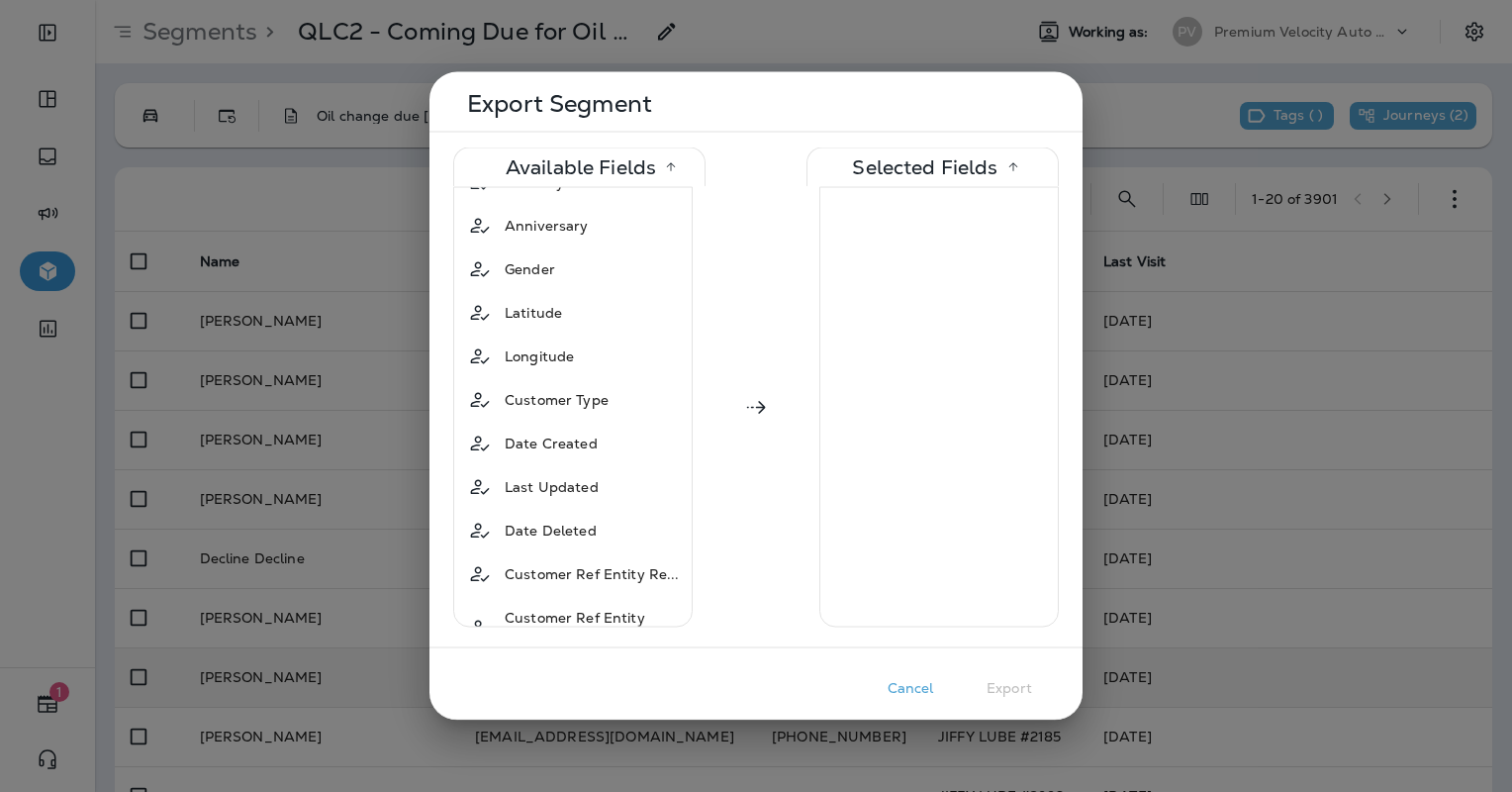 click on "Cancel" at bounding box center [910, 688] 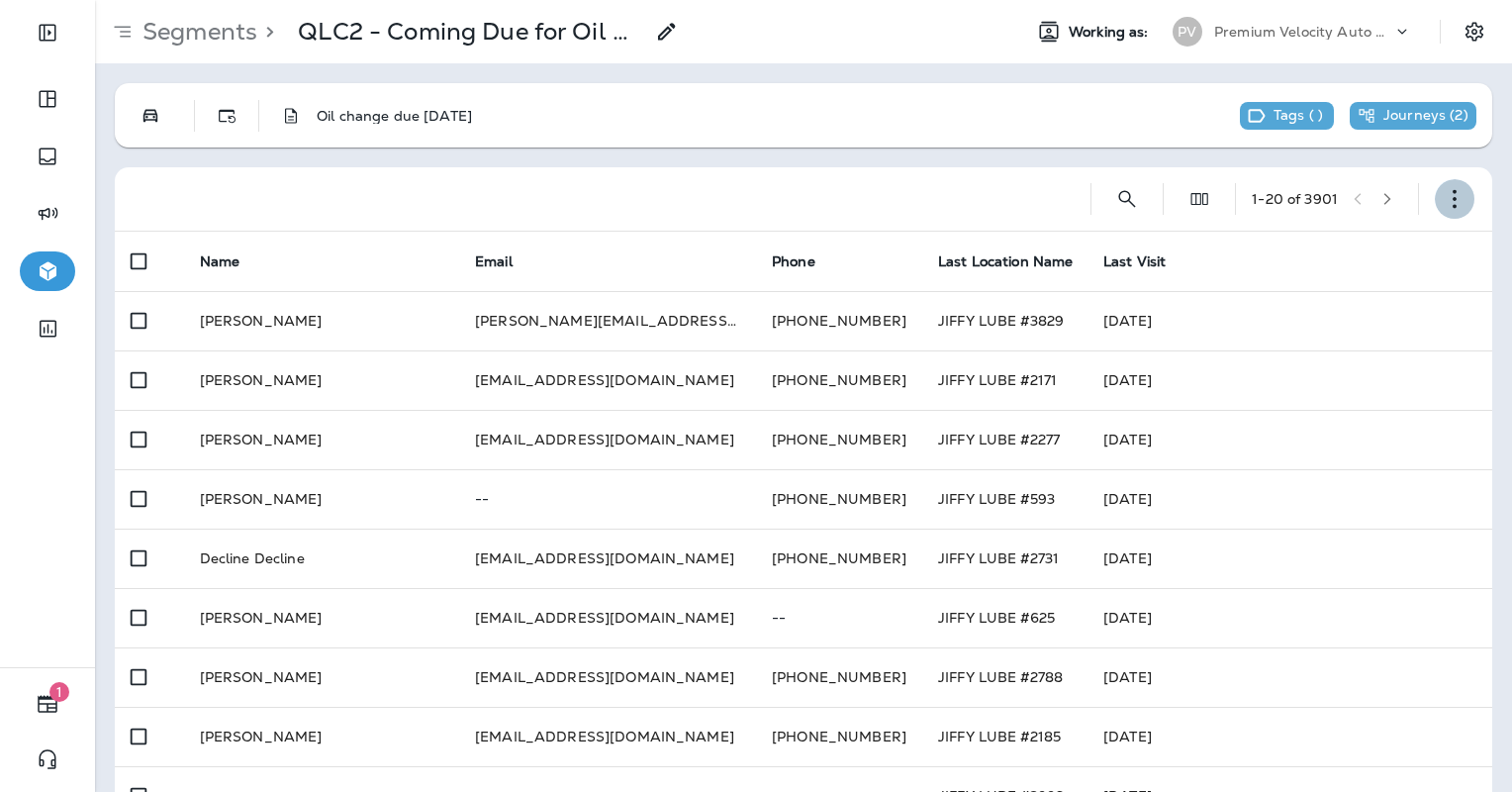 click 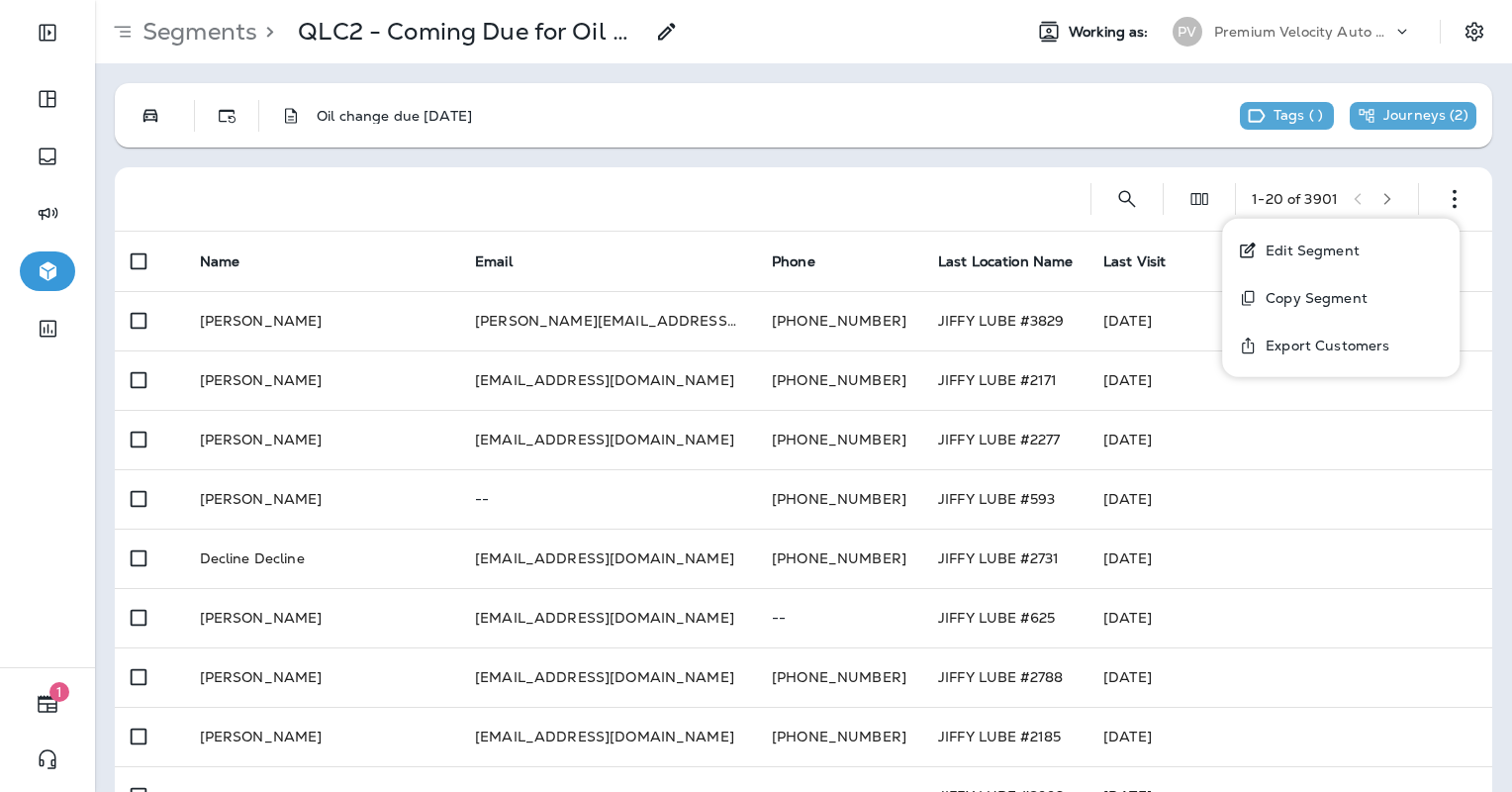 click on "Export Customers" at bounding box center (1341, 346) 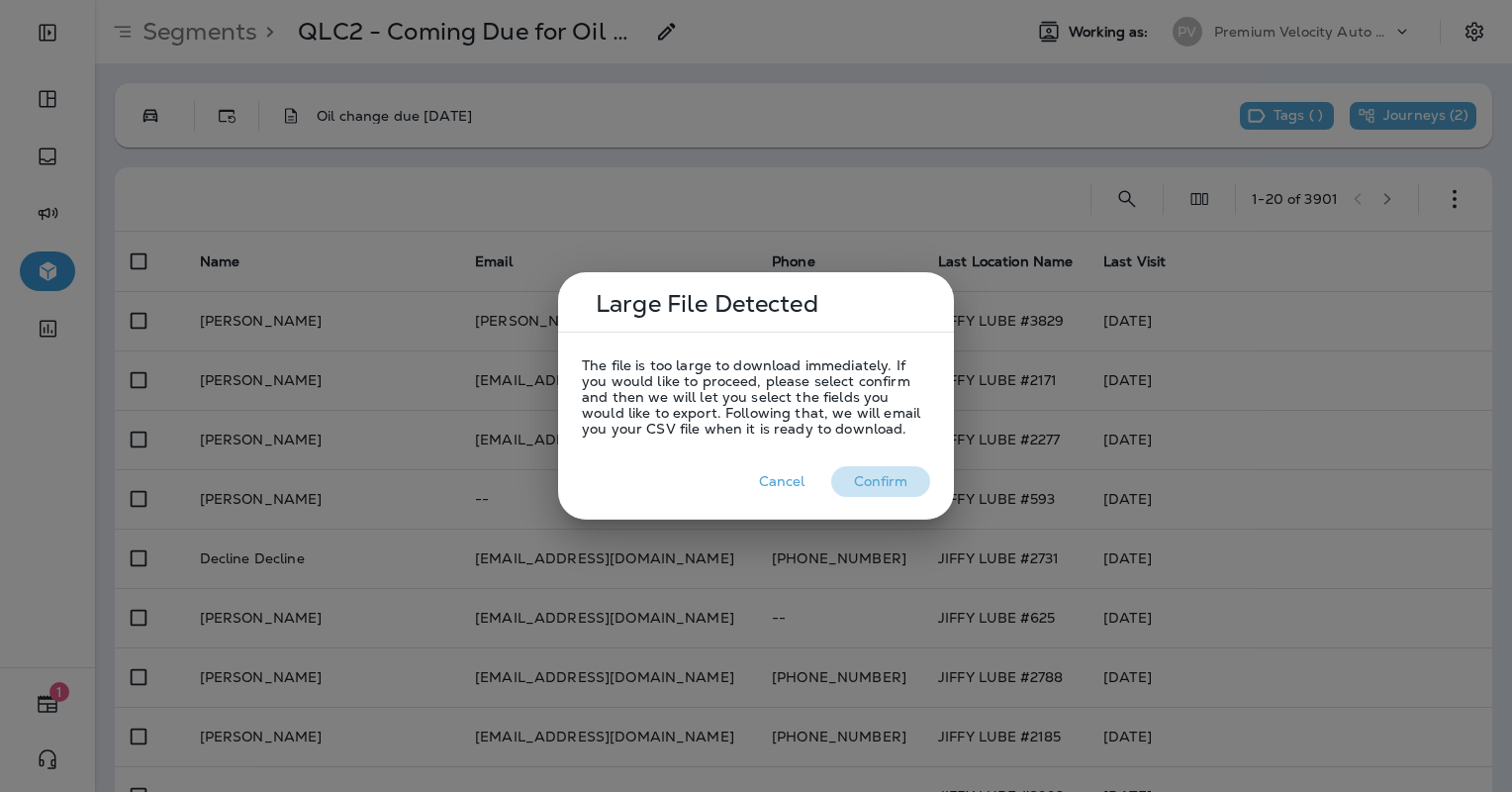 click on "Confirm" at bounding box center [881, 481] 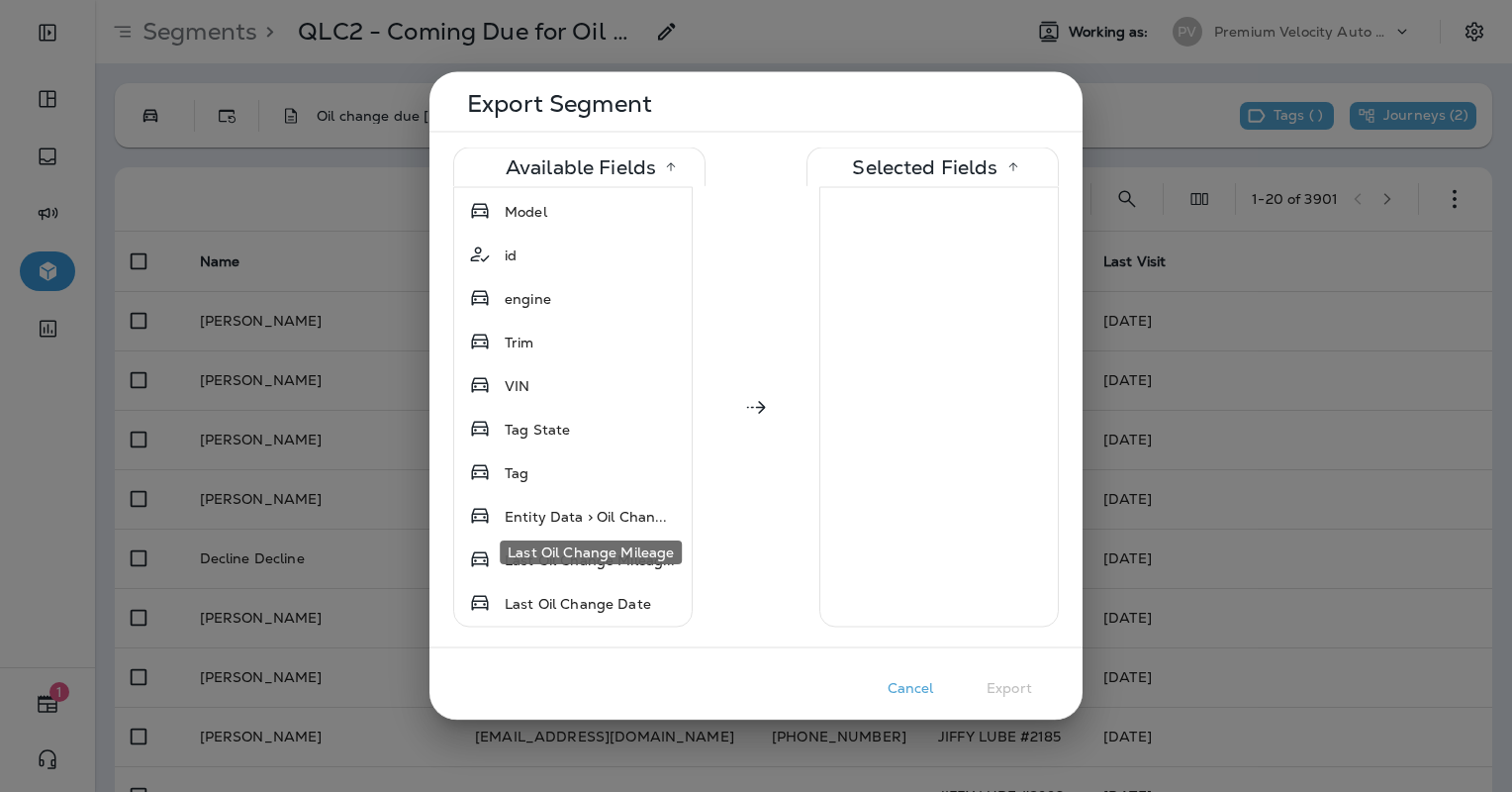scroll, scrollTop: 2262, scrollLeft: 0, axis: vertical 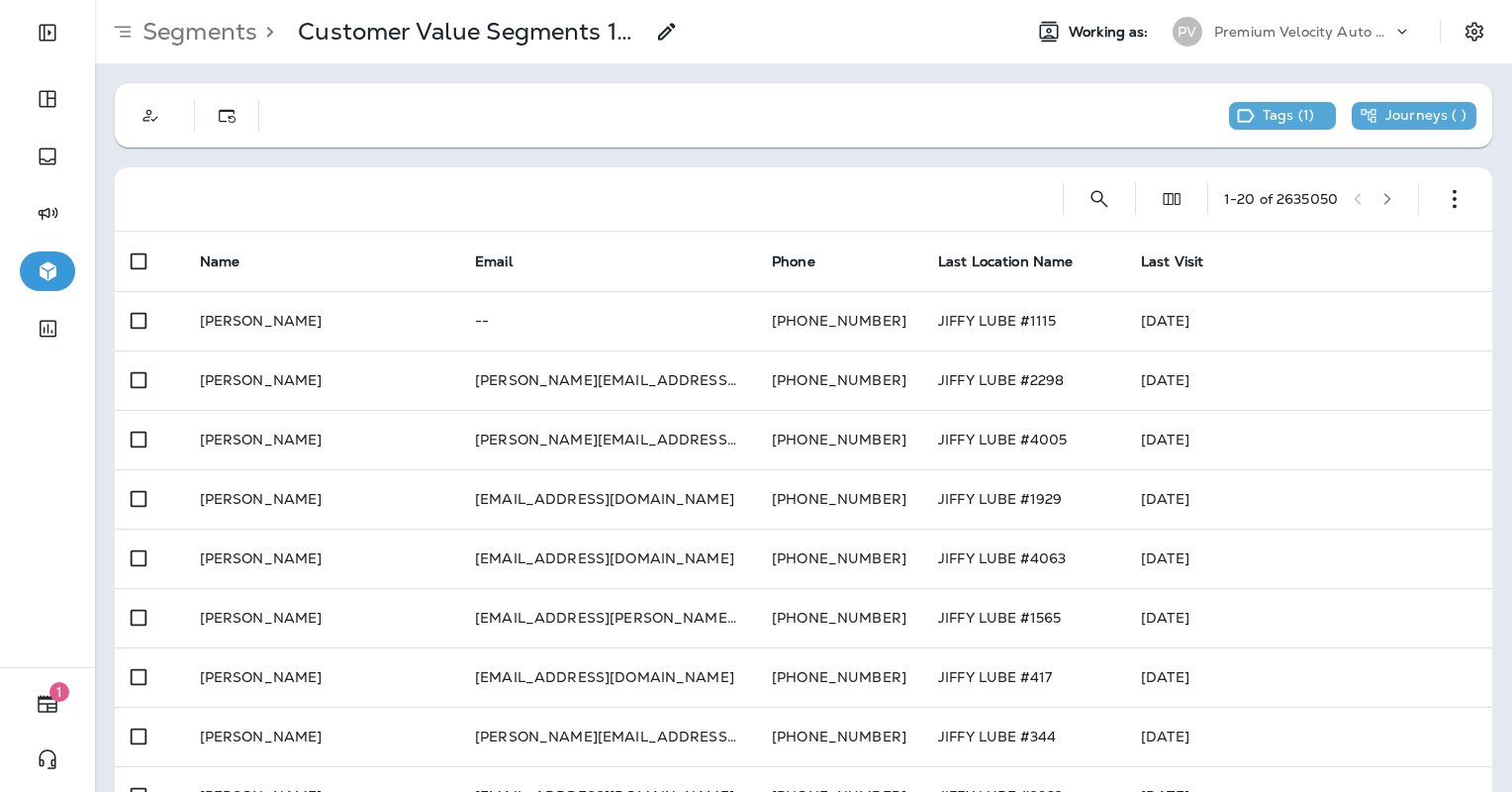 click on "Tags (  1  )   Journeys ( )  1  -  20   of 2635050 Name Email Phone Last Location Name Last Visit Nick Bentley  -- +1 (502) 341-2111 JIFFY LUBE #1115 Jan 8, 2025 Brett Harwell brett.harwell99@gmail.com +1 (832) 585-9825 JIFFY LUBE #2298 Oct 4, 2023 Lamont Jackson lamont.j52@yahoo.com +1 (216) 347-2208 JIFFY LUBE #4005 Jul 8, 2025 Kevin Thomas kevinjthomas17@gmail.com +1 (518) 364-8891 JIFFY LUBE #1929 Mar 8, 2025 Matthew May mtmay21@gmail.com +1 (409) 749-9582 JIFFY LUBE #4063 May 12, 2025 Bailey Dodd baileylaurane.dodd@gmail.com +1 (425) 523-4807 JIFFY LUBE #1565 Mar 2, 2025 Jake Shepard jakeshepard23@yahoo.com +1 (515) 802-0996 JIFFY LUBE #417 Jan 8, 2025 Terry Alcott terry.alcott1989@gmail.com +1 (319) 296-3462 JIFFY LUBE #344 Mar 13, 2024 Jessica Bowley jlbowley1990@outlook.com +1 (336) 488-4661 JIFFY LUBE #3923 Apr 10, 2024 Jon Smith jonsmith02@gmail.com +1 (610) 324-5108 JIFFY LUBE #1552 Sep 13, 2024 Angela Collins abgholston@gmail.com +1 (317) 538-6176 JIFFY LUBE #3307 Jul 5, 2021 Davina Jackson  --" at bounding box center (803, 781) 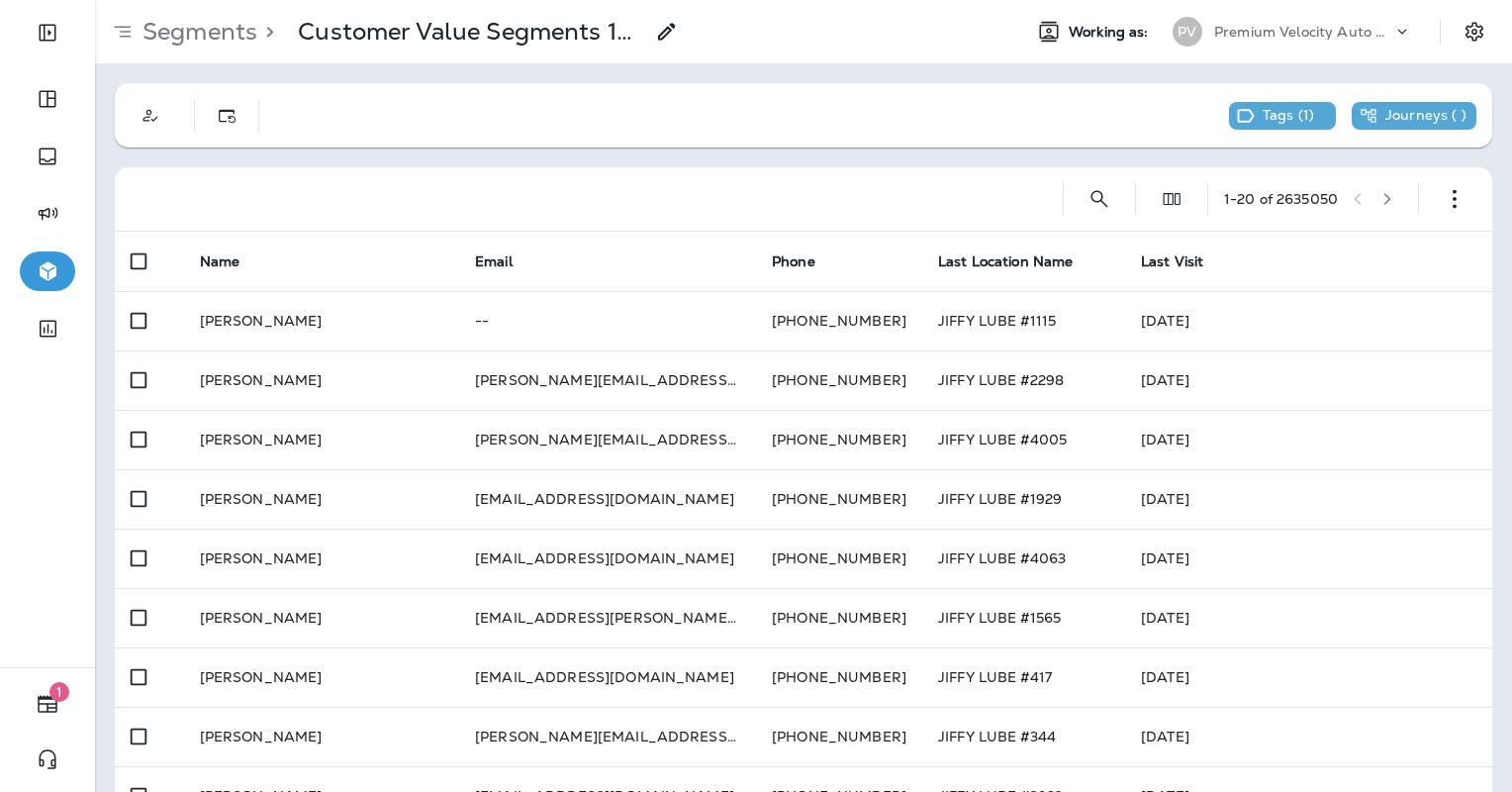scroll, scrollTop: 0, scrollLeft: 0, axis: both 